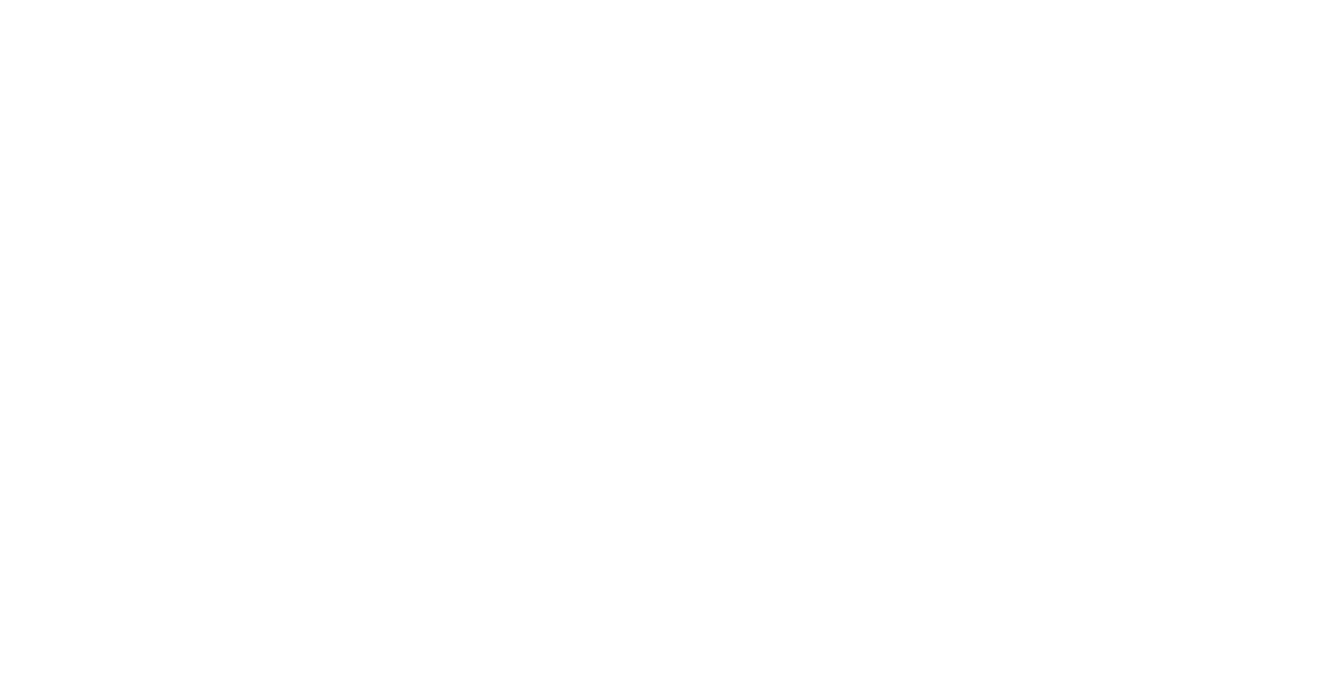 scroll, scrollTop: 0, scrollLeft: 0, axis: both 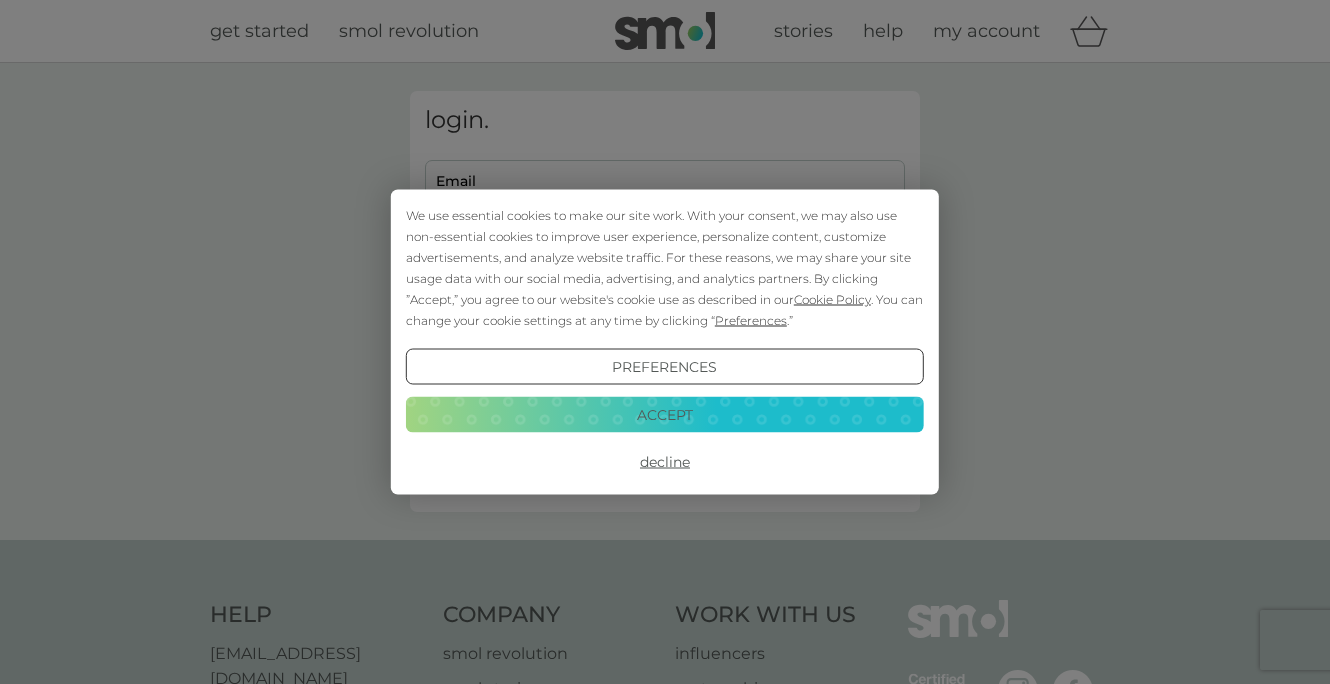click on "Accept" at bounding box center (665, 414) 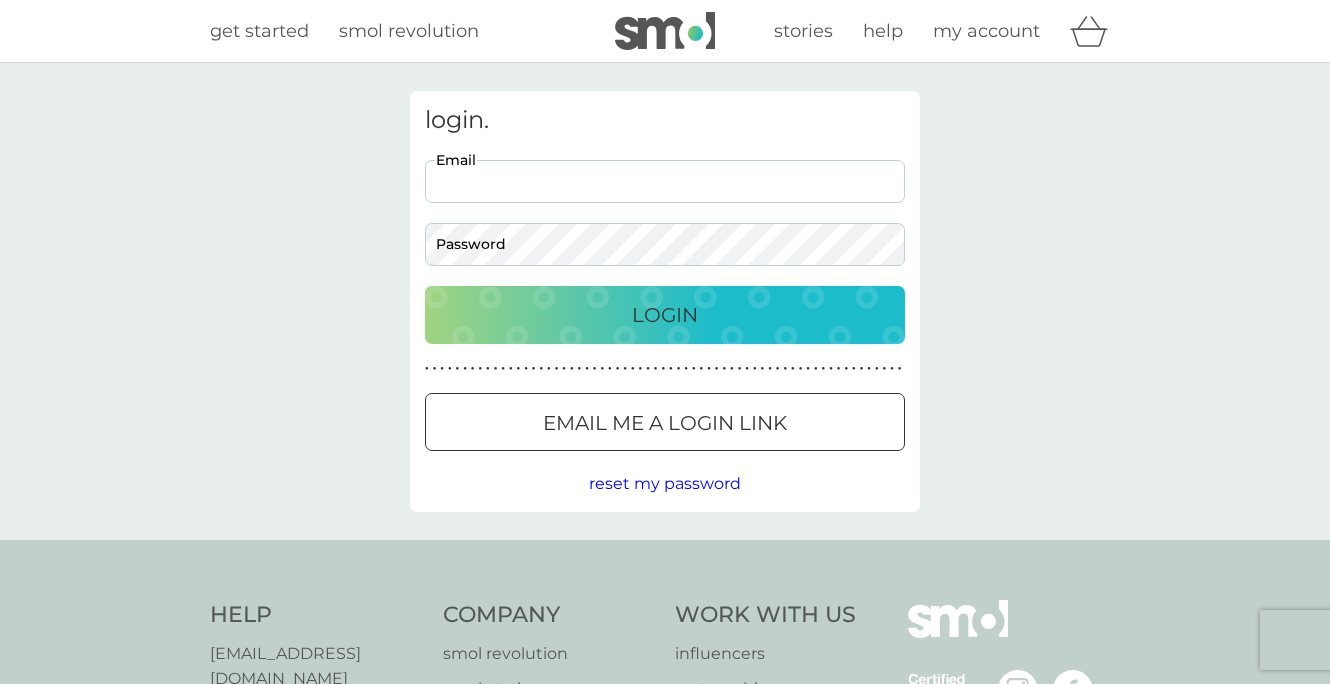 click on "Email" at bounding box center [665, 181] 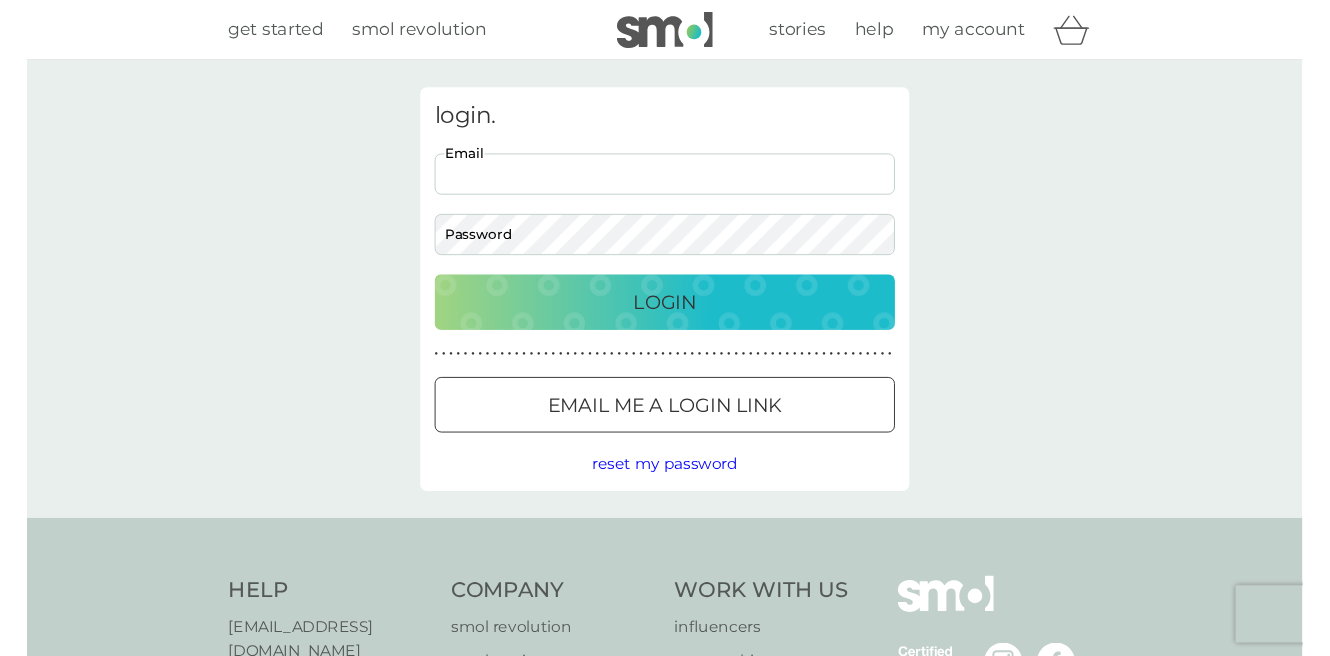 scroll, scrollTop: 0, scrollLeft: 0, axis: both 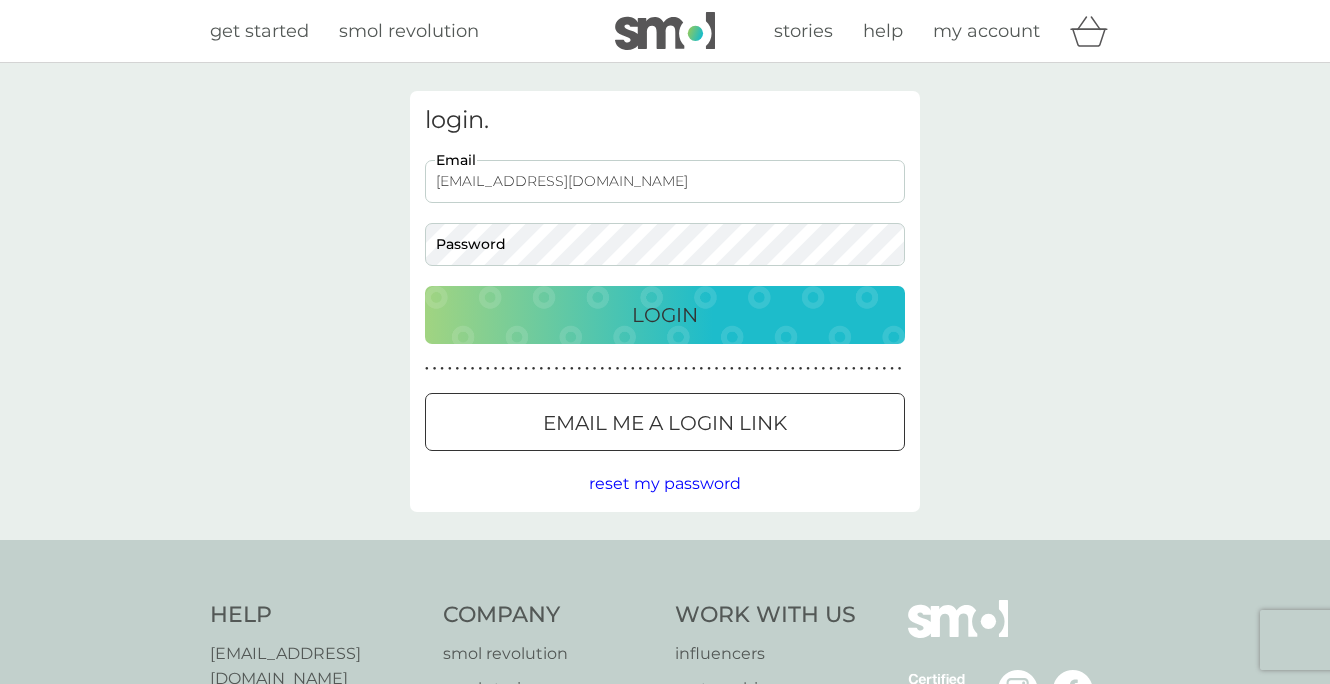 type on "[EMAIL_ADDRESS][DOMAIN_NAME]" 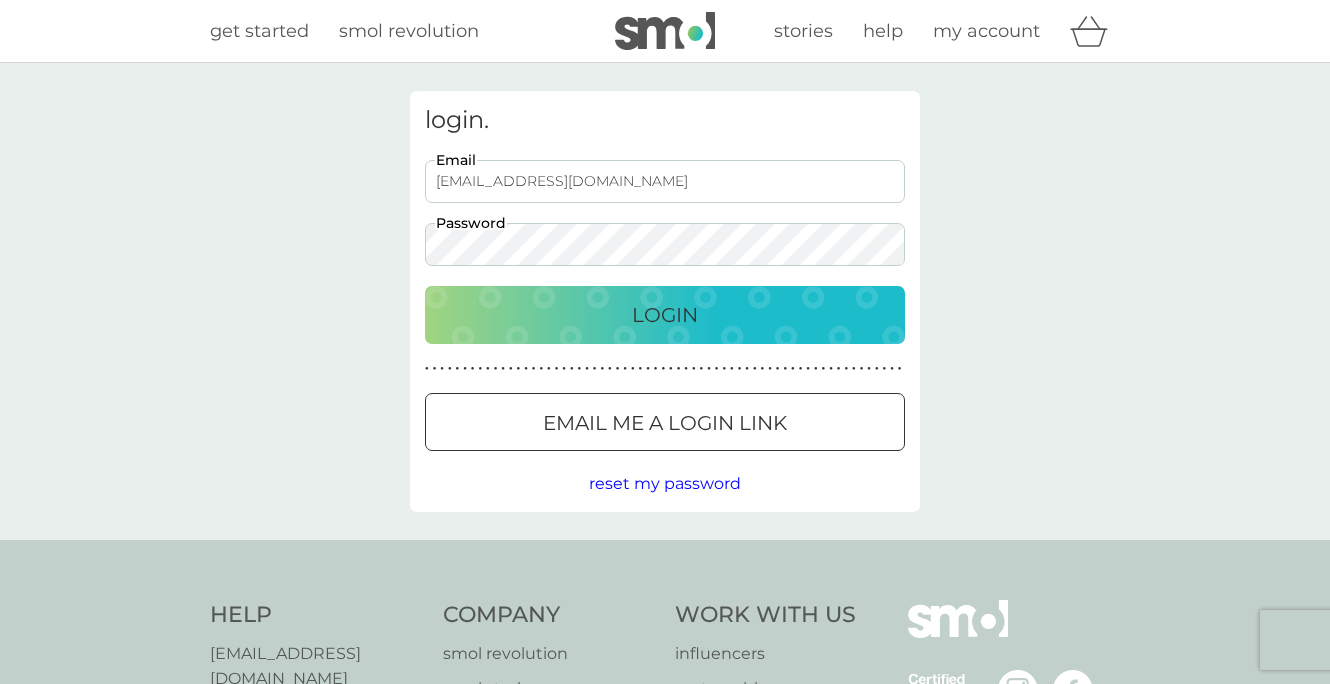 click on "Login" at bounding box center (665, 315) 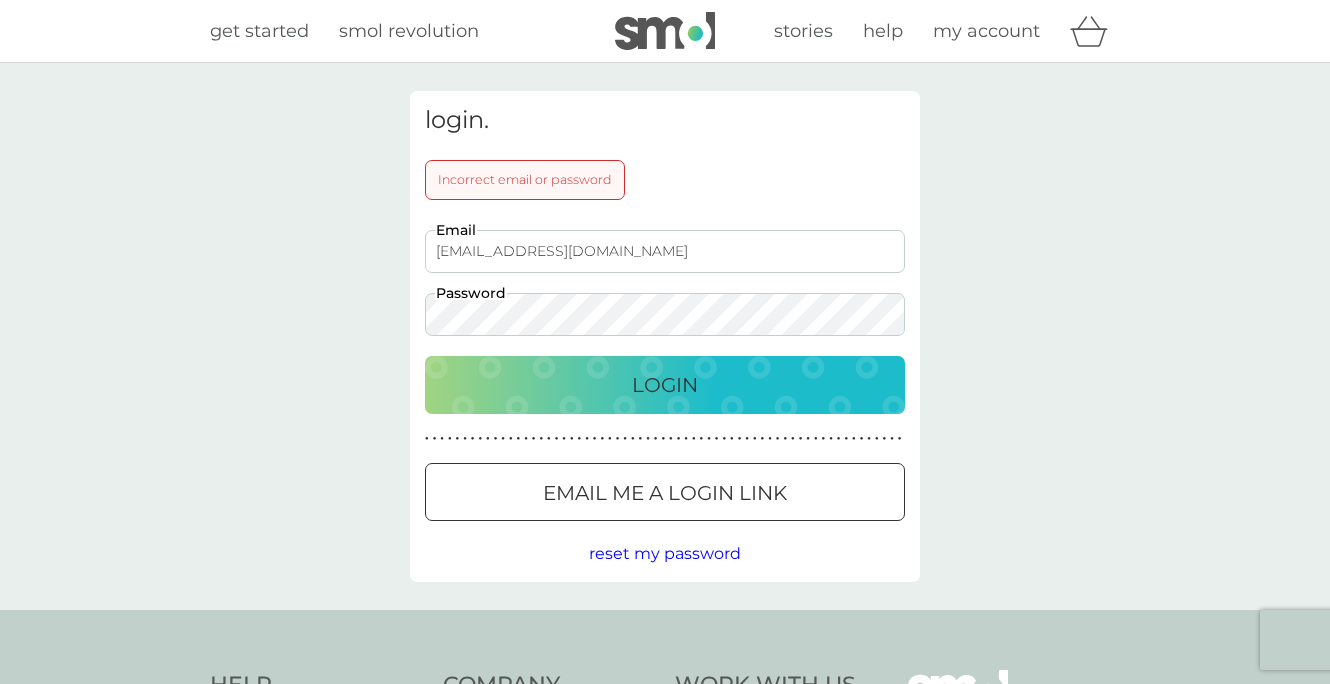 click on "reset my password" at bounding box center (665, 553) 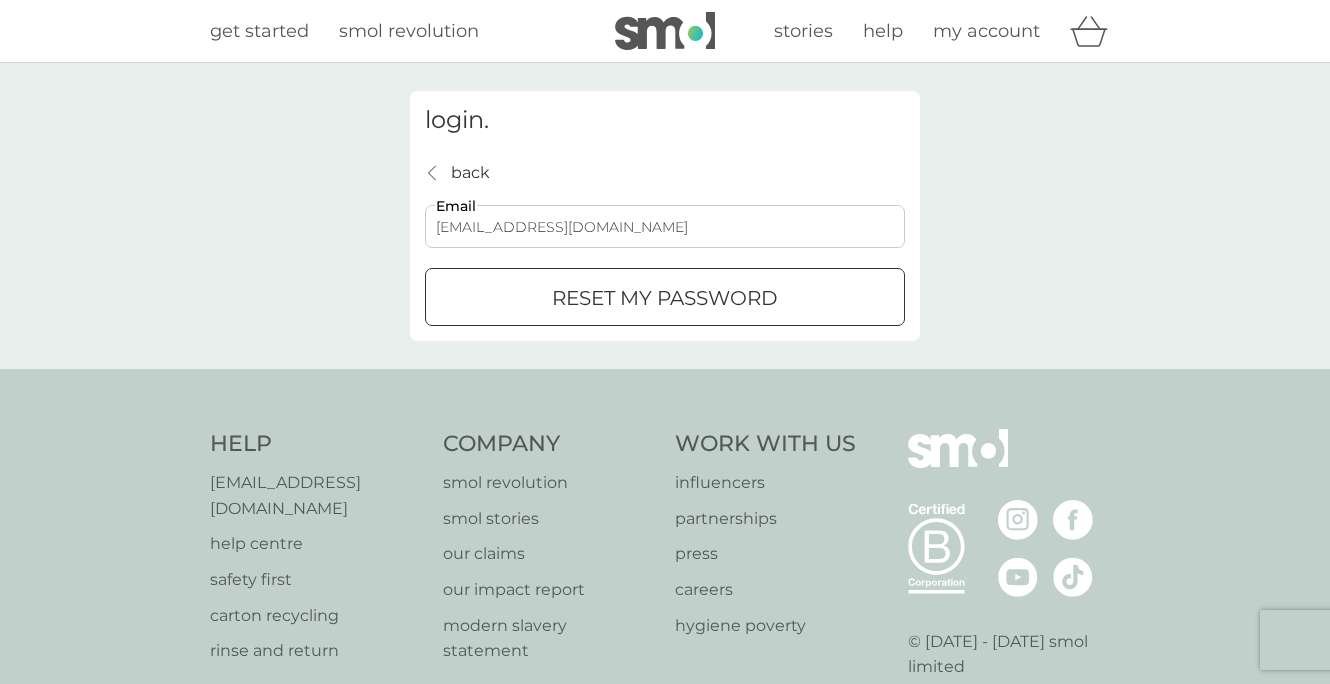 type on "victoriabrunton75@gmail.com" 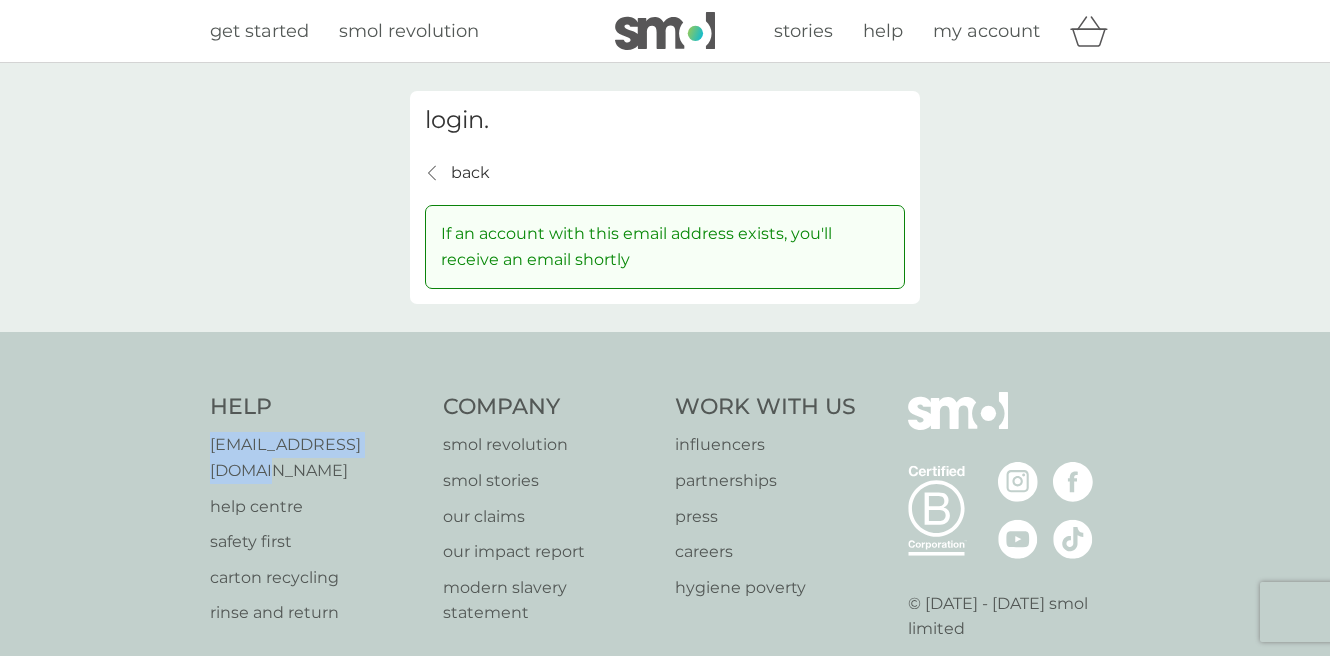 drag, startPoint x: 417, startPoint y: 438, endPoint x: 207, endPoint y: 445, distance: 210.11664 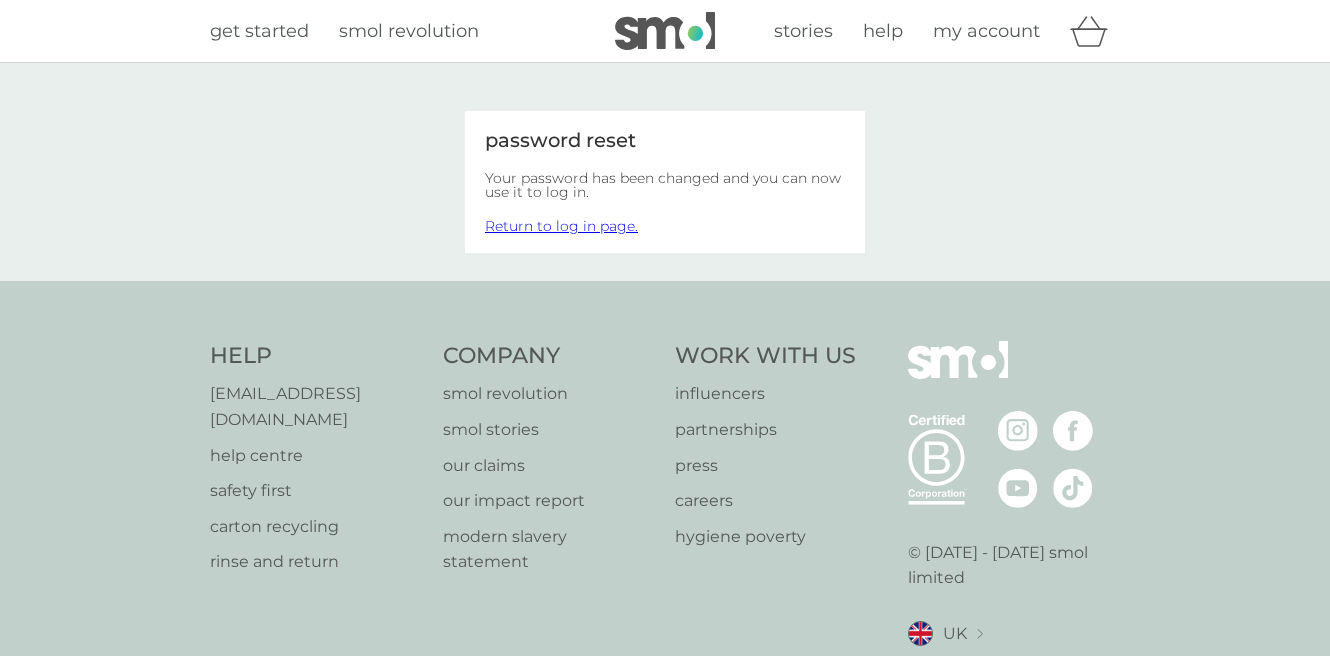 scroll, scrollTop: 0, scrollLeft: 0, axis: both 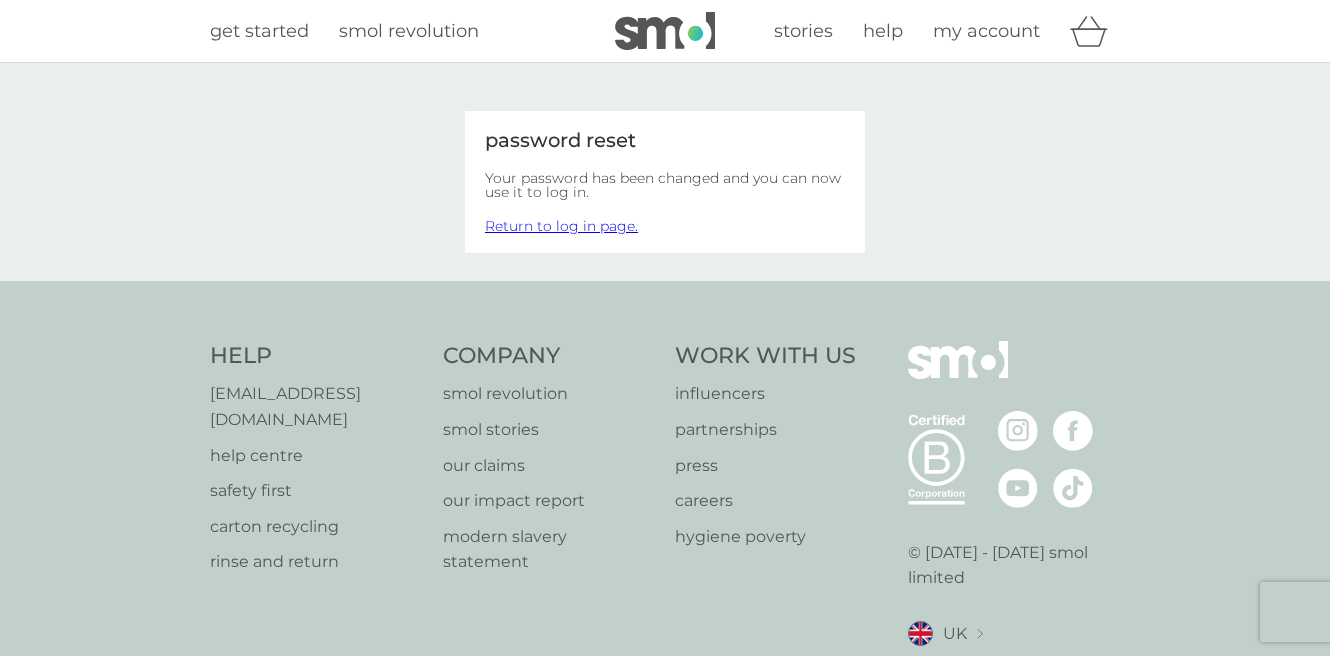 click on "Return to log in page." at bounding box center [561, 226] 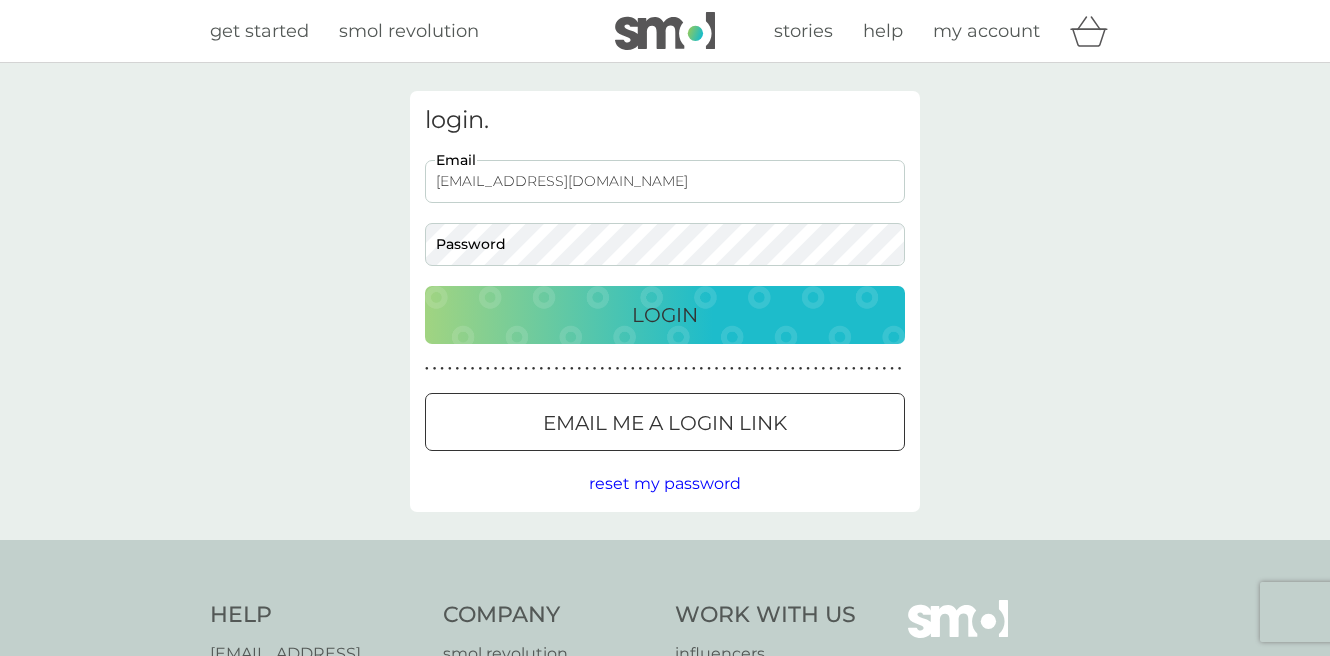 type on "[EMAIL_ADDRESS][DOMAIN_NAME]" 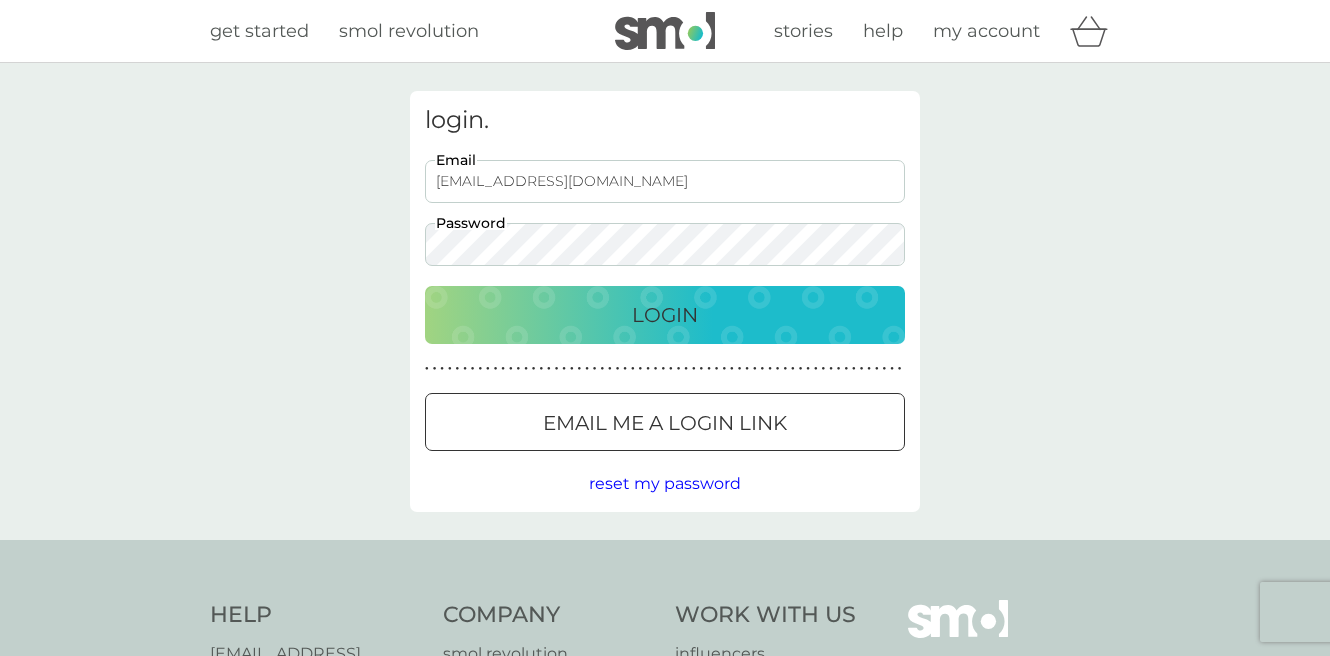click on "Login" at bounding box center [665, 315] 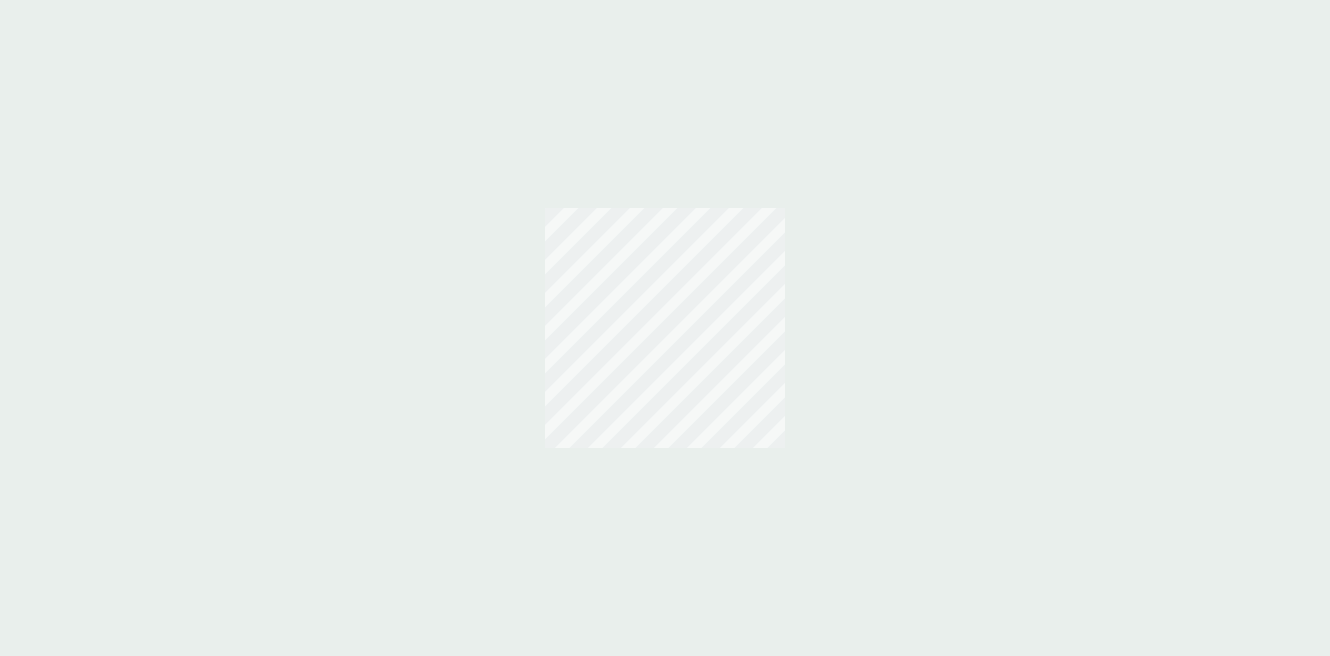 scroll, scrollTop: 0, scrollLeft: 0, axis: both 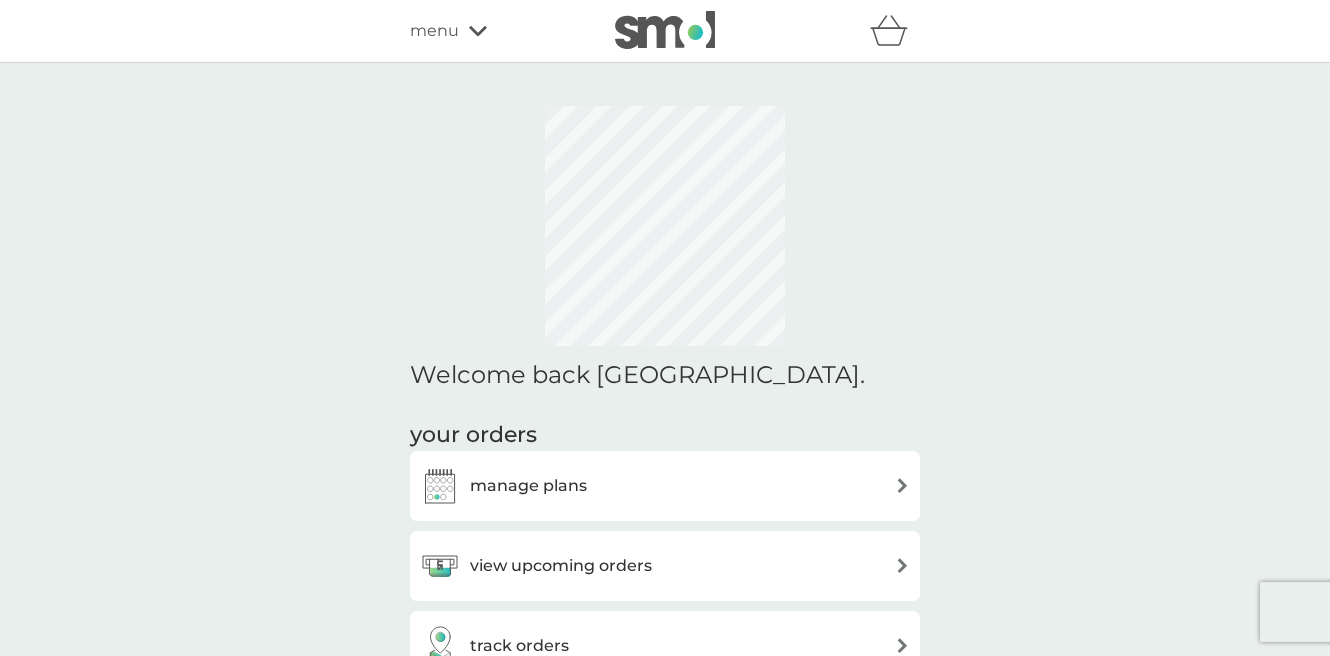 click on "manage plans" at bounding box center (665, 486) 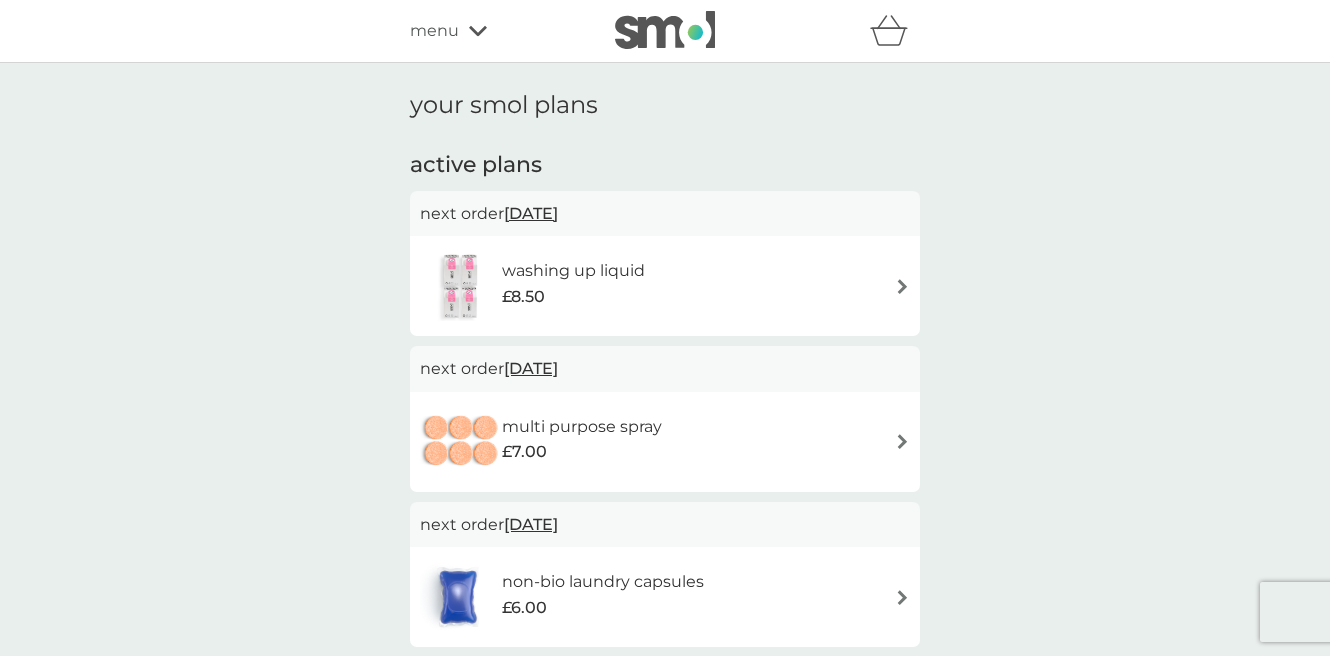 scroll, scrollTop: 0, scrollLeft: 0, axis: both 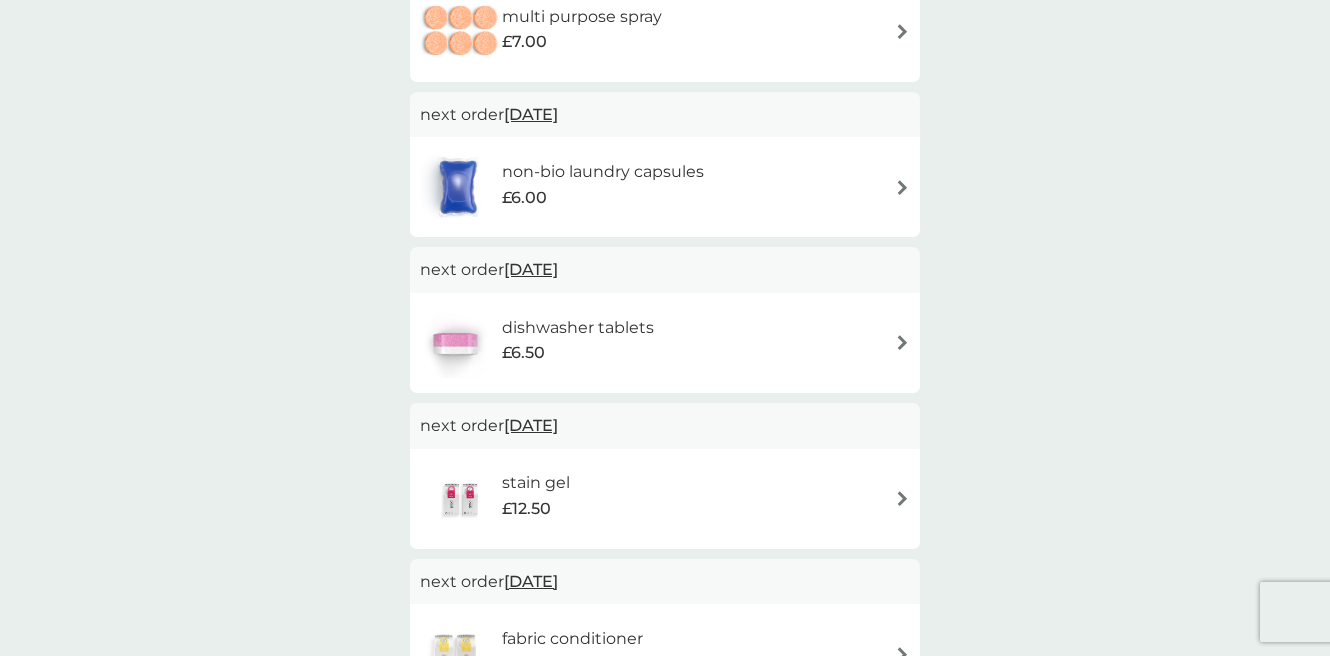 click at bounding box center (902, 342) 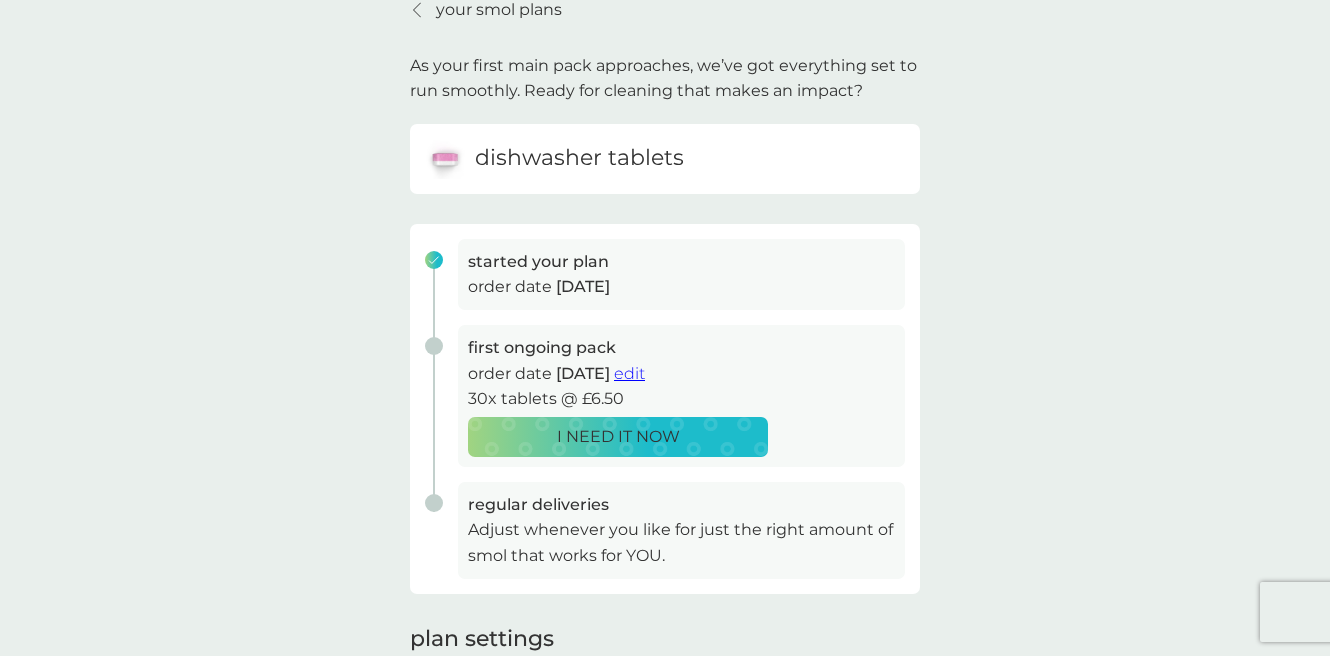 scroll, scrollTop: 86, scrollLeft: 0, axis: vertical 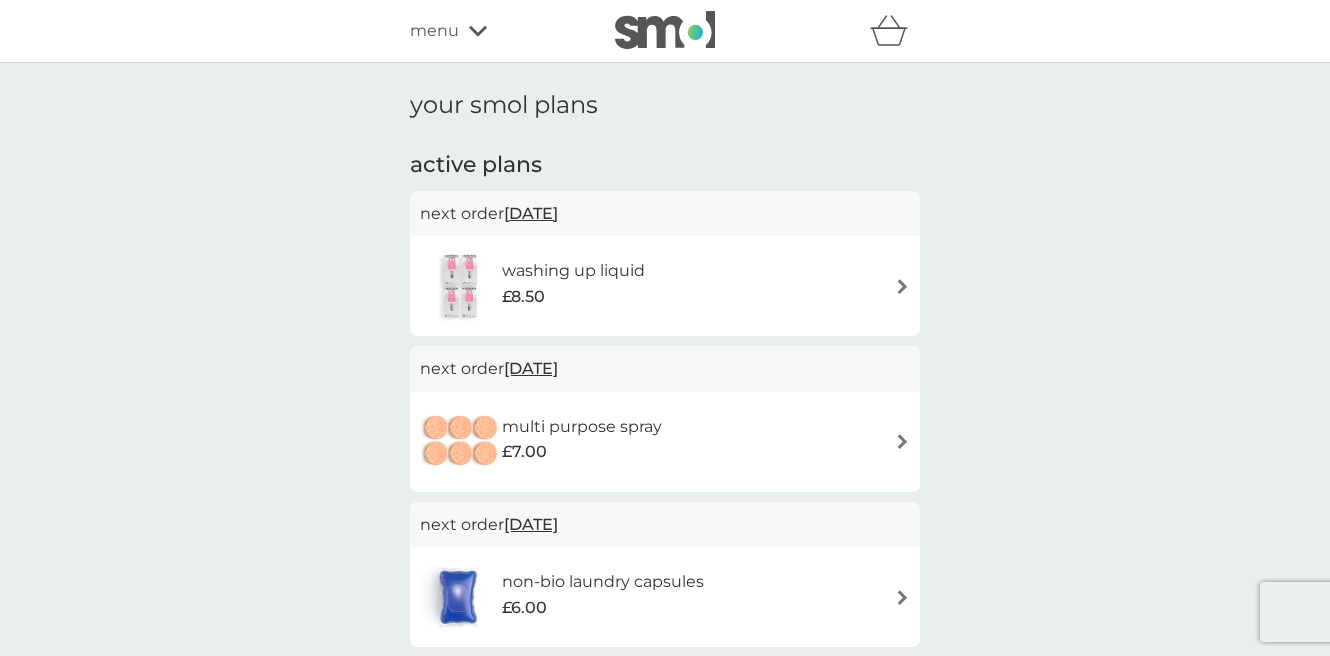 click at bounding box center [902, 286] 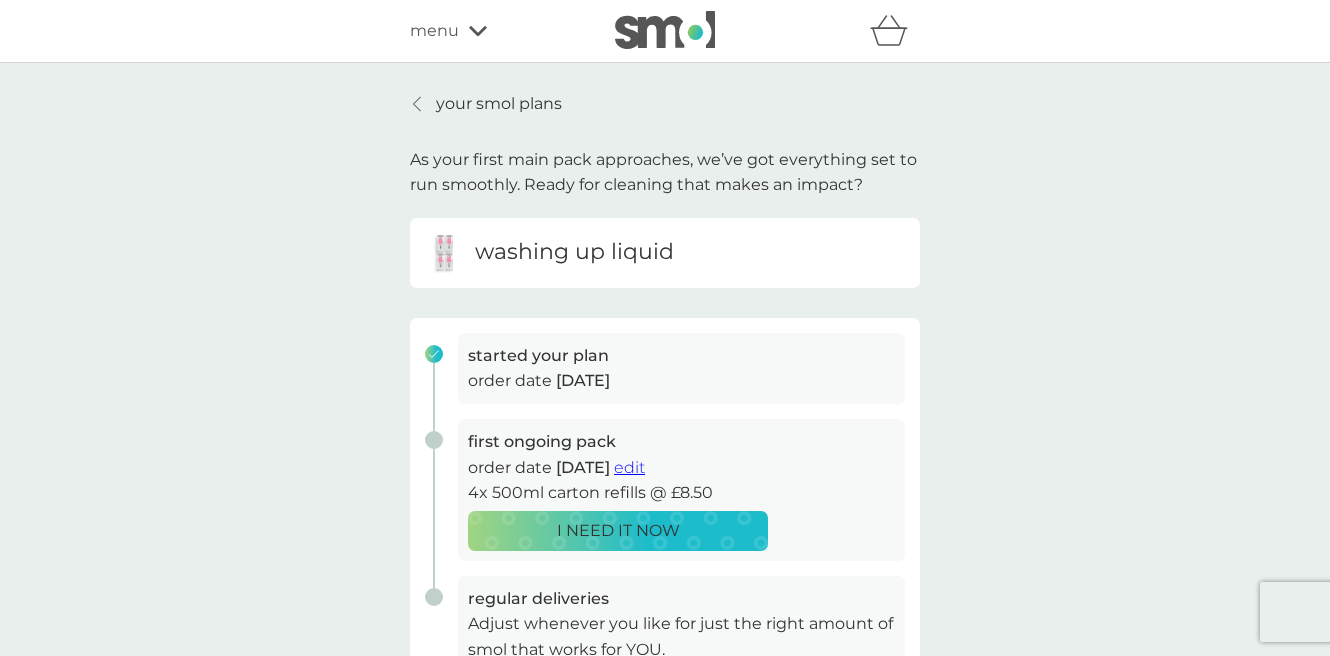 scroll, scrollTop: 0, scrollLeft: 0, axis: both 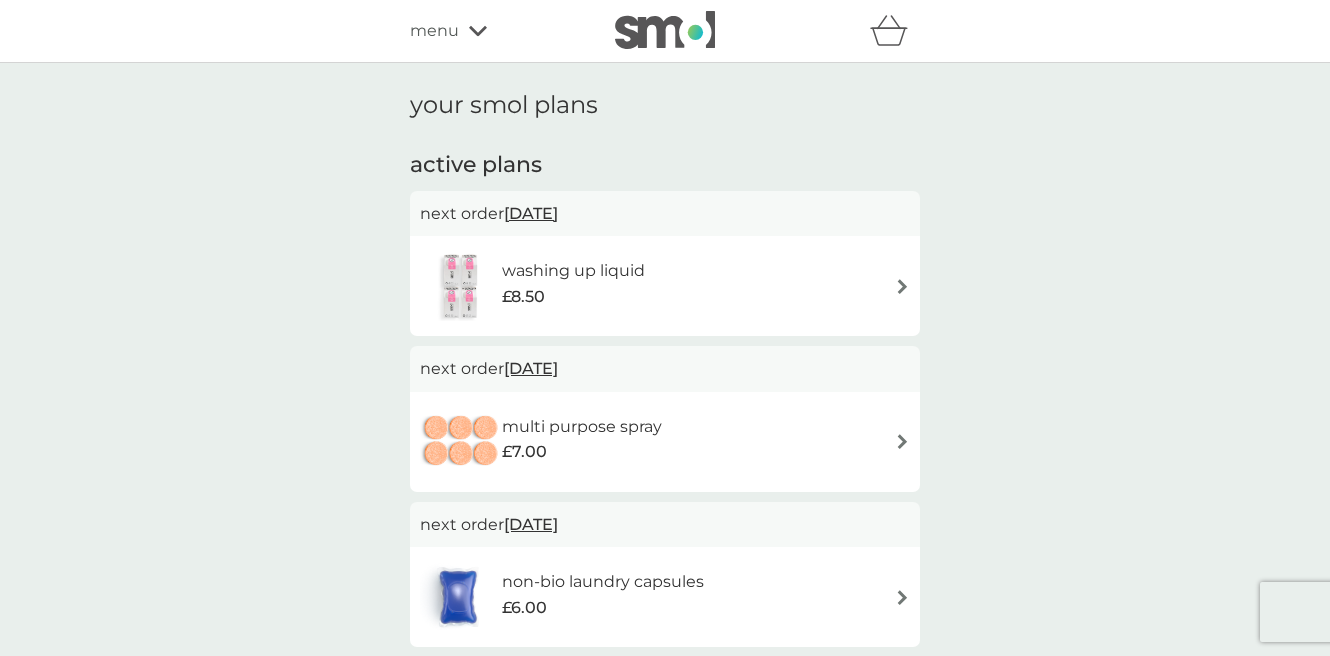 click at bounding box center (902, 286) 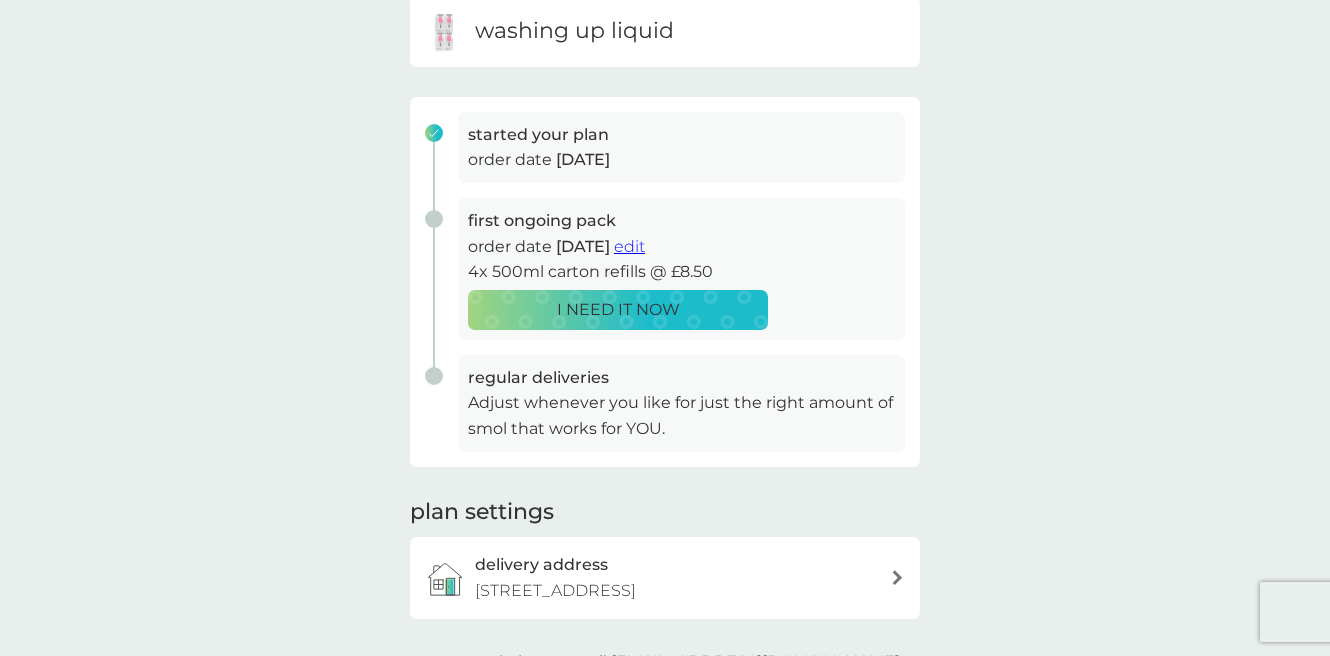 scroll, scrollTop: 160, scrollLeft: 0, axis: vertical 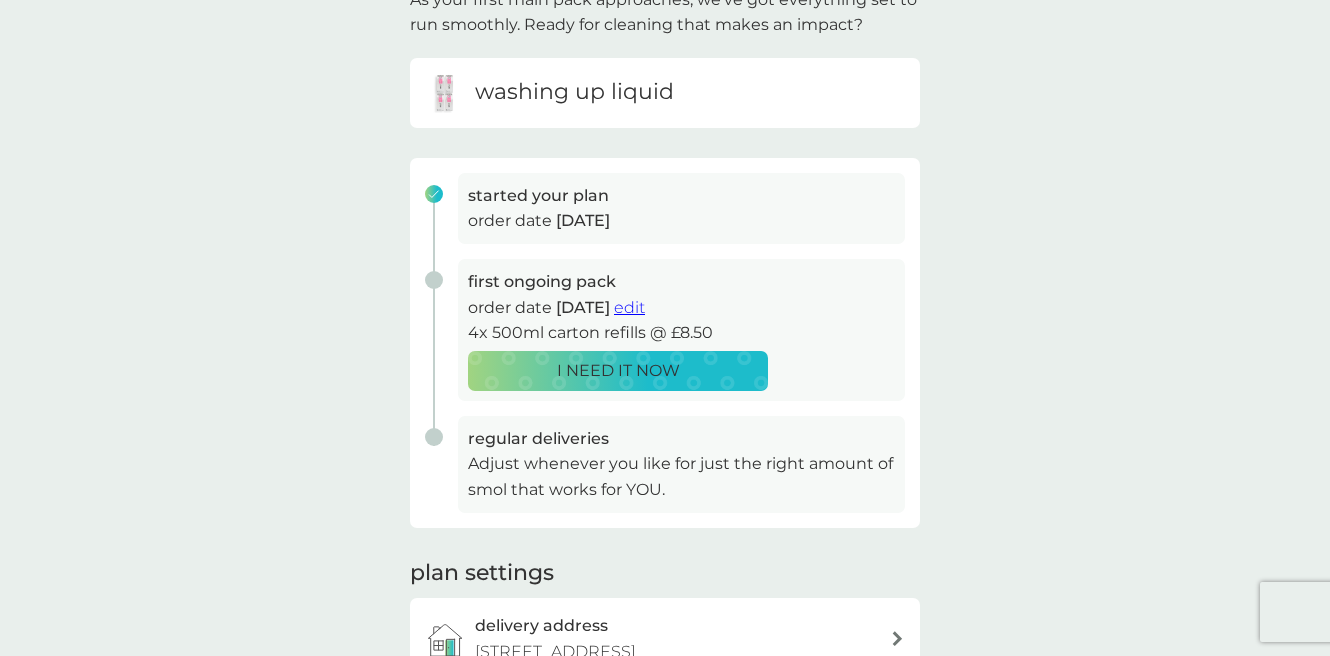 click on "first ongoing pack order date   17 Jul 2025   edit 4x 500ml carton refills @ £8.50 I NEED IT NOW" at bounding box center [657, 337] 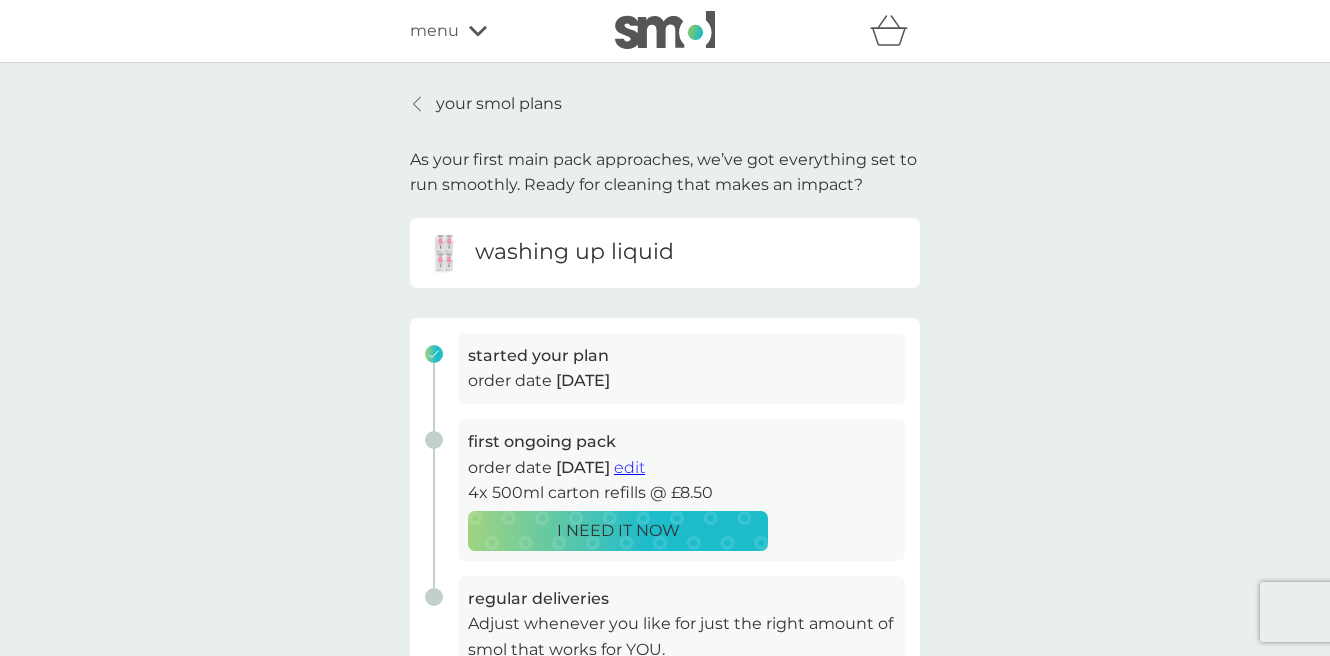 scroll, scrollTop: 0, scrollLeft: 0, axis: both 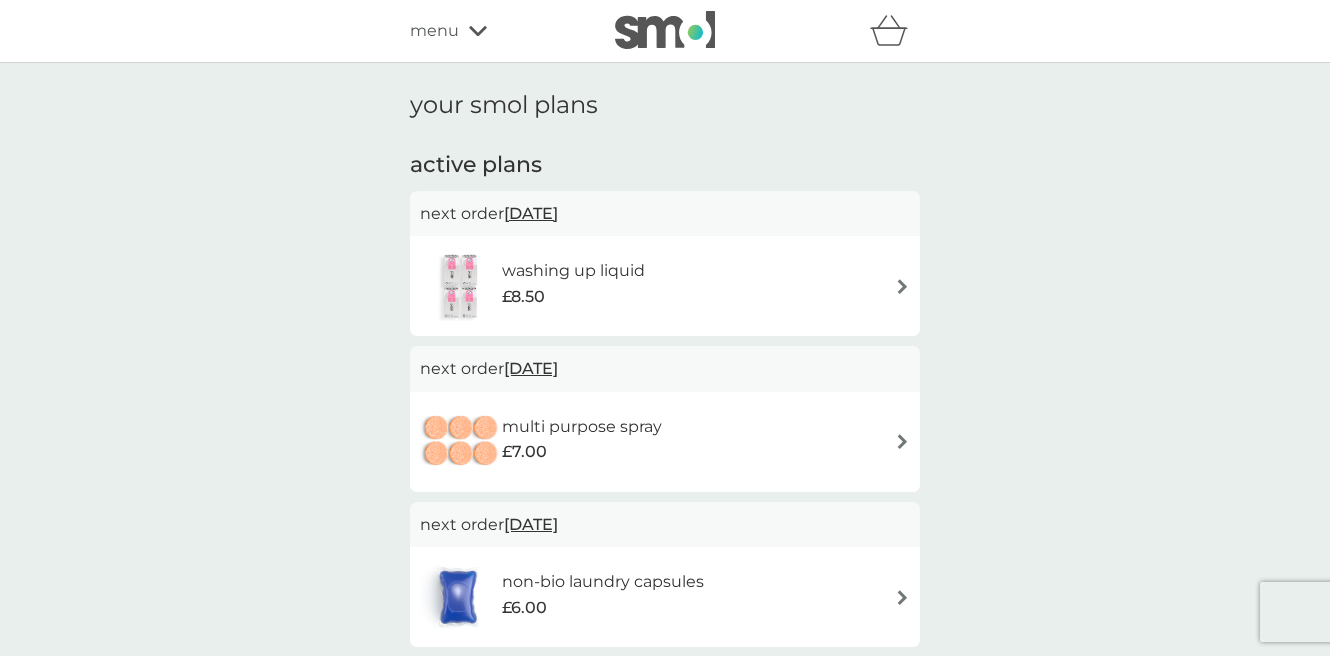 click on "17 Jul 2025" at bounding box center (531, 213) 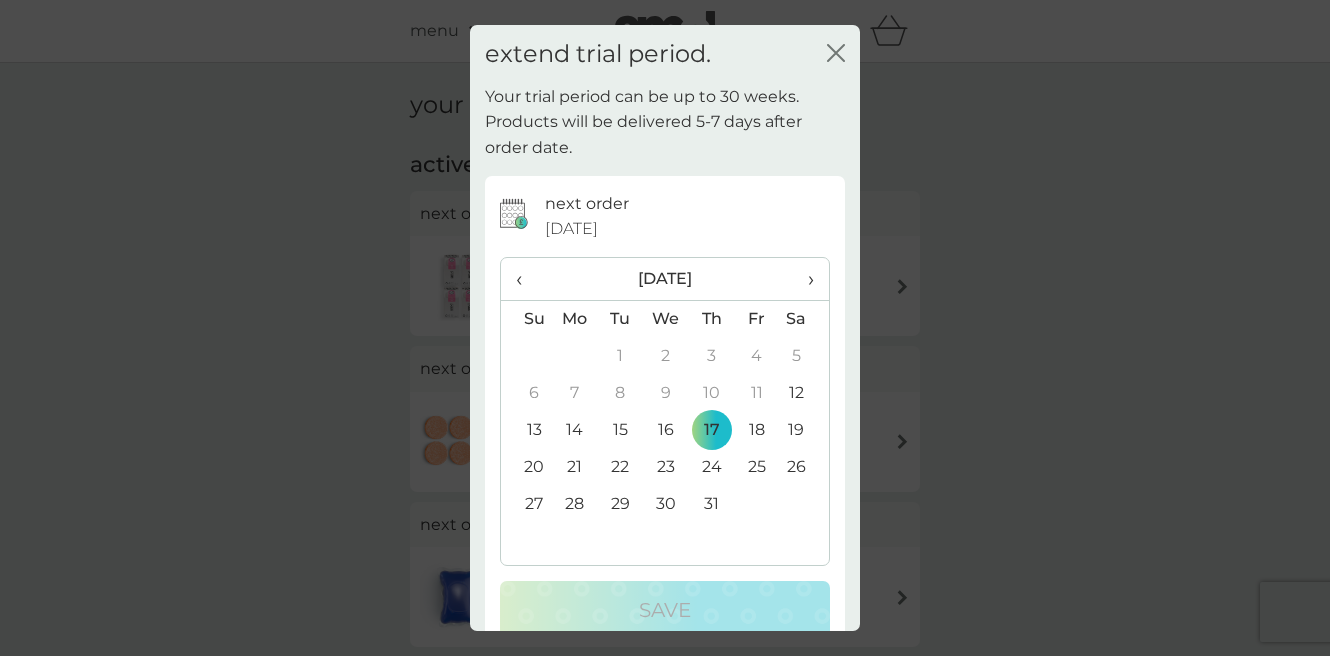 click on "close" 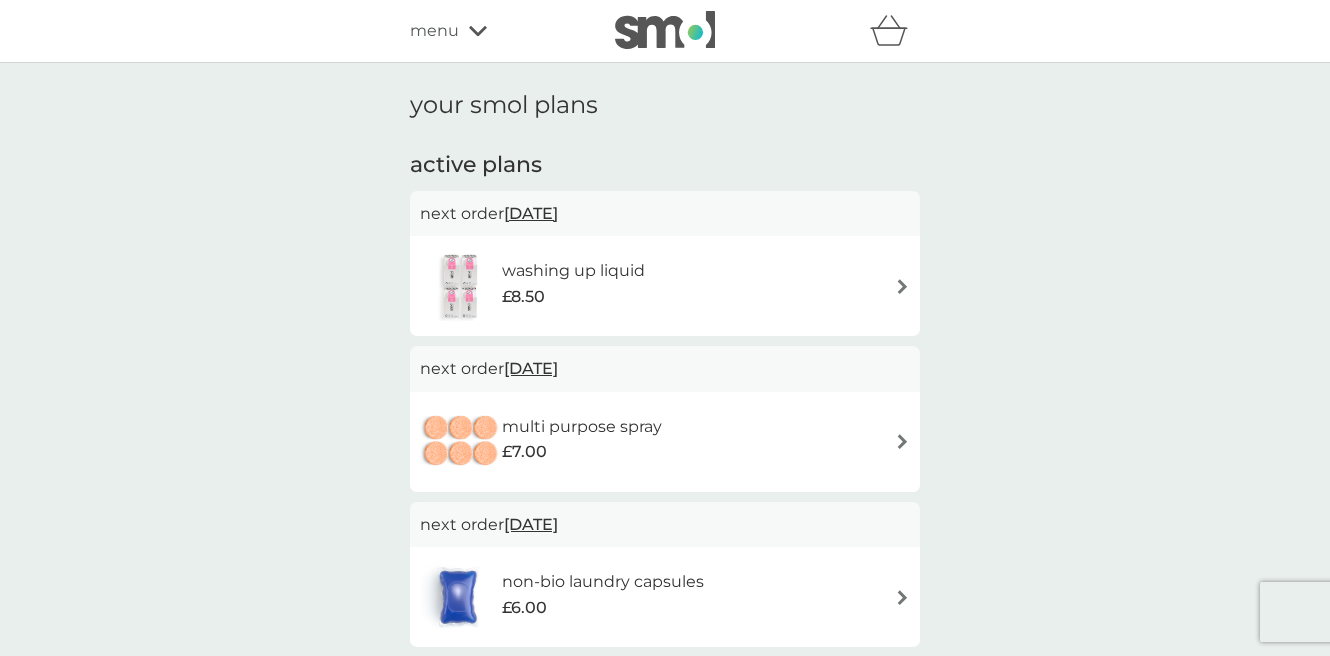 click at bounding box center [902, 286] 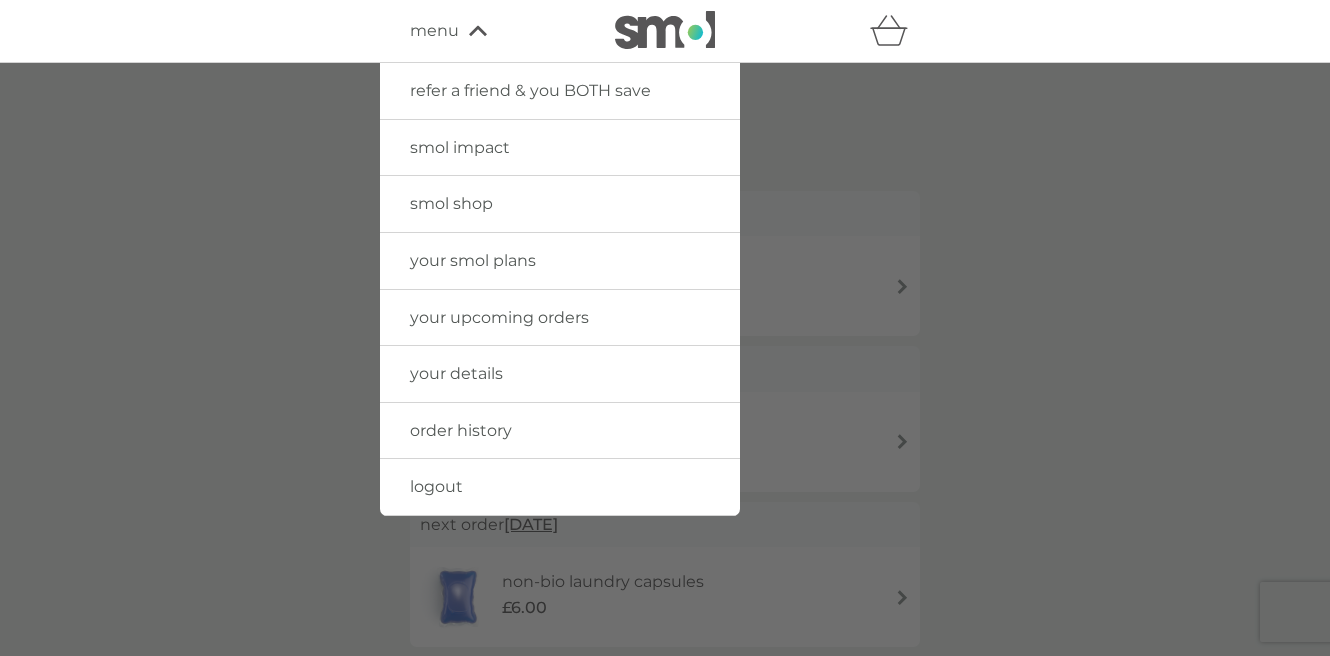 click at bounding box center (665, 391) 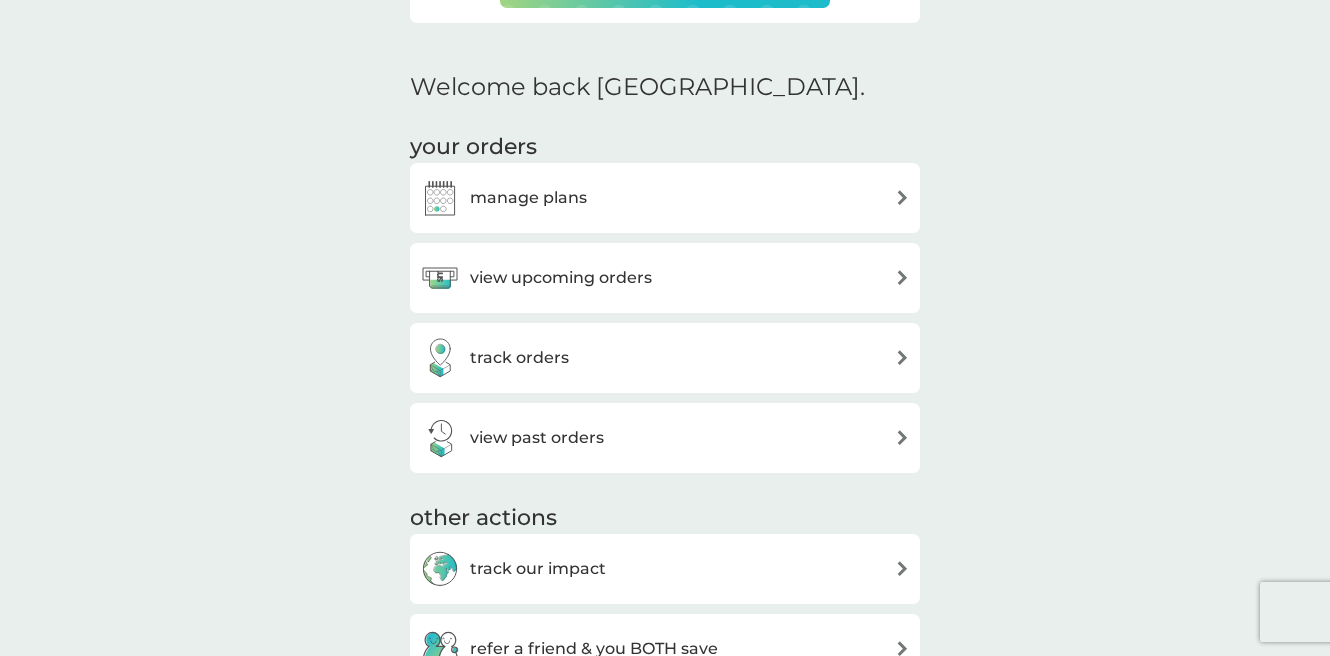 scroll, scrollTop: 542, scrollLeft: 0, axis: vertical 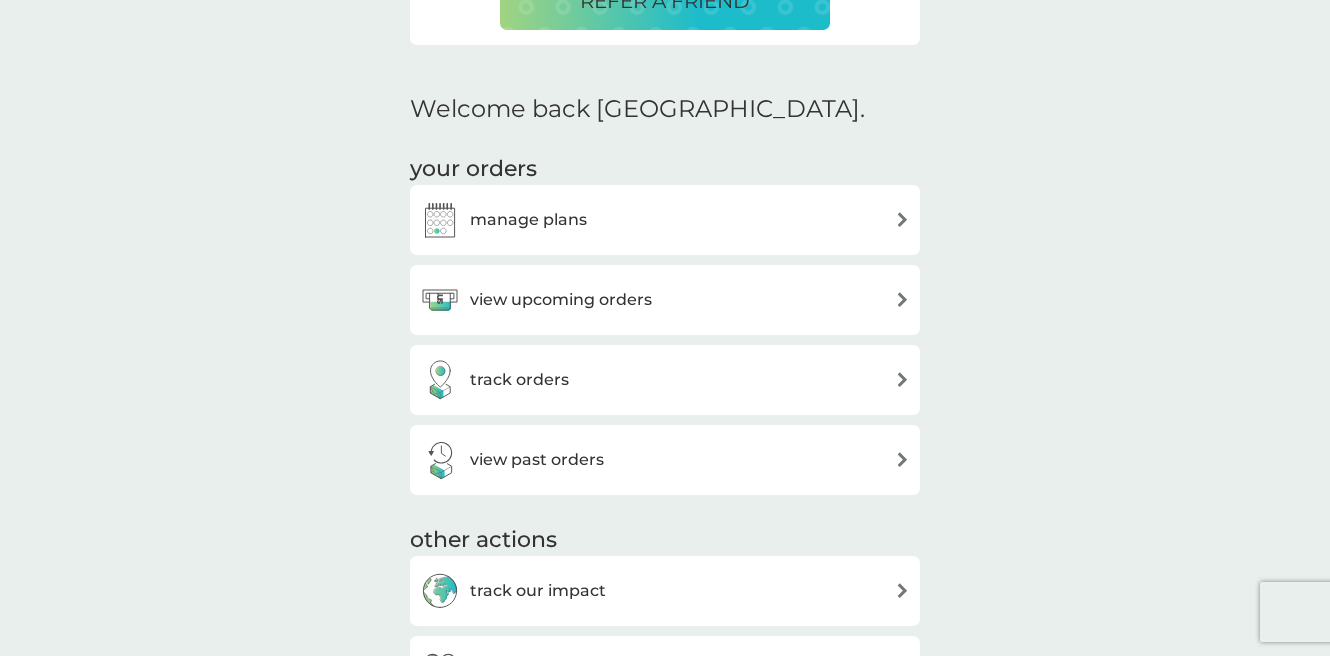 click at bounding box center [902, 219] 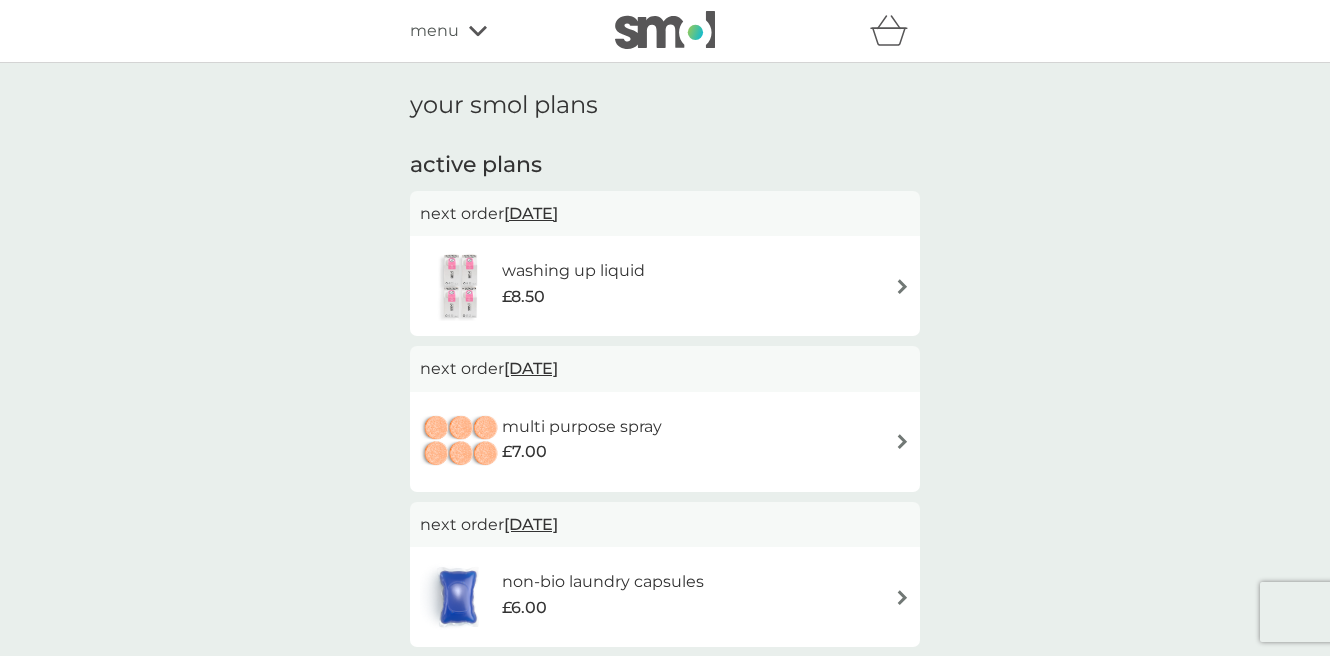 scroll, scrollTop: 0, scrollLeft: 0, axis: both 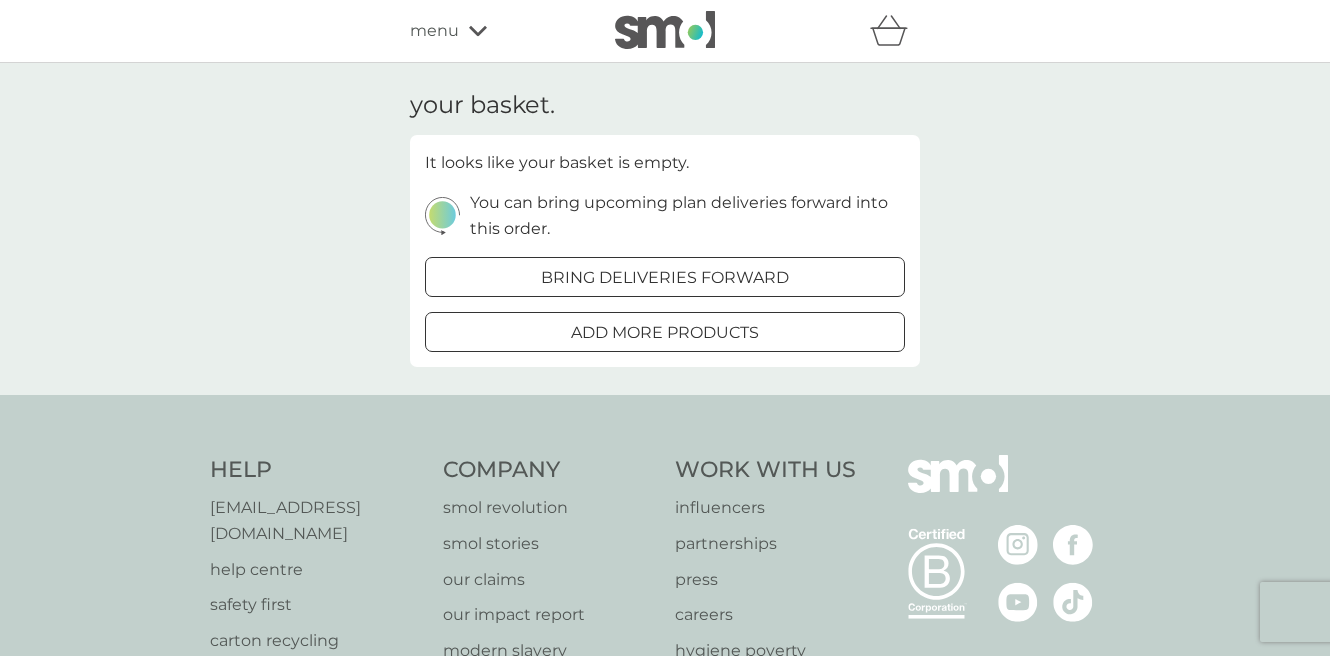 click 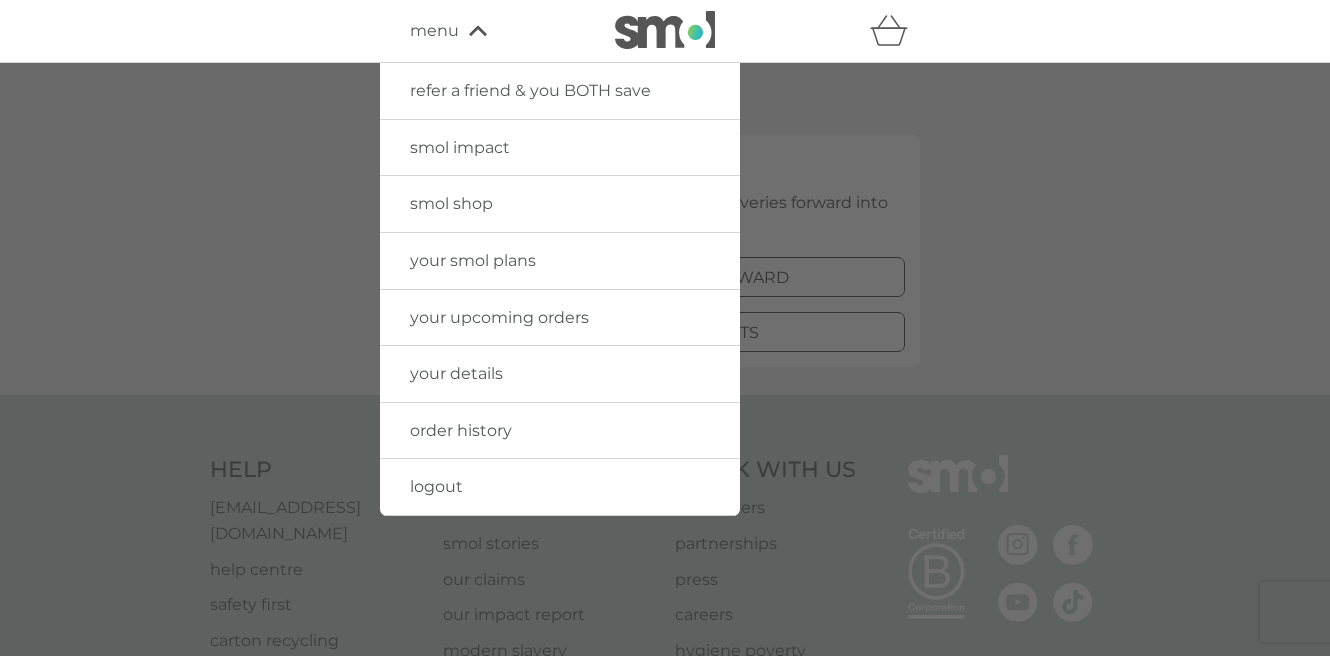 click on "your upcoming orders" at bounding box center (499, 317) 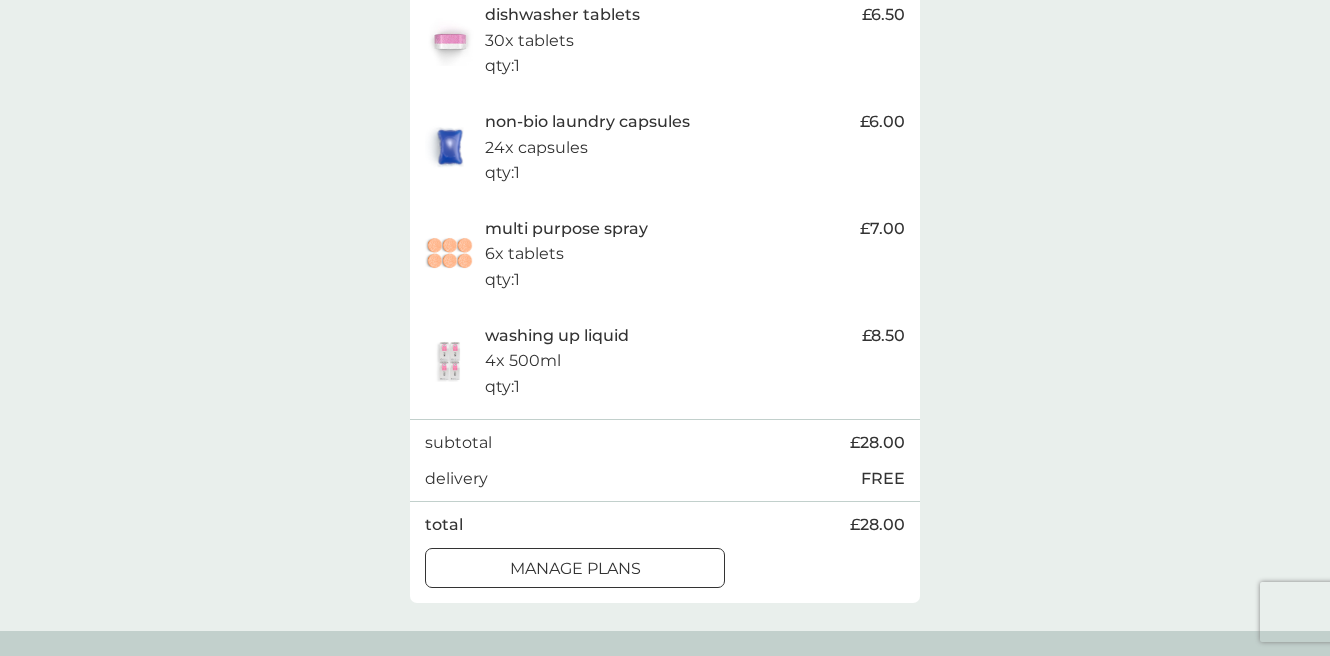 scroll, scrollTop: 458, scrollLeft: 0, axis: vertical 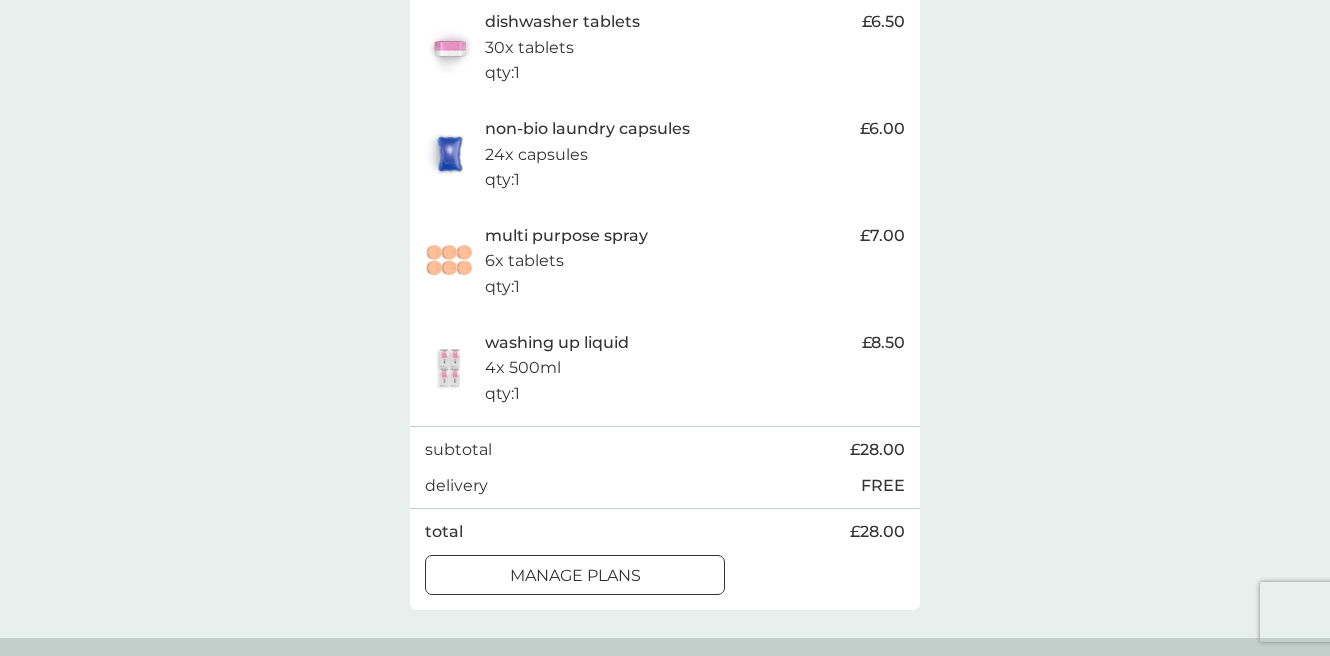 click on "manage plans" at bounding box center [575, 576] 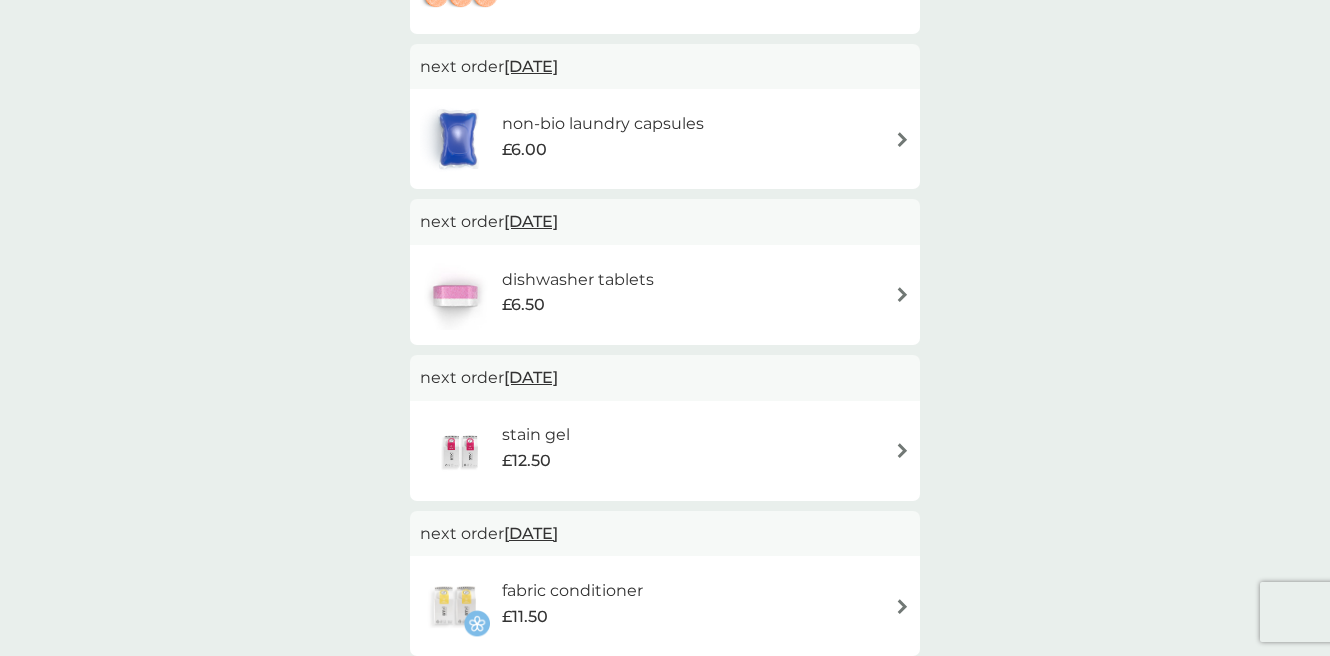 scroll, scrollTop: 0, scrollLeft: 0, axis: both 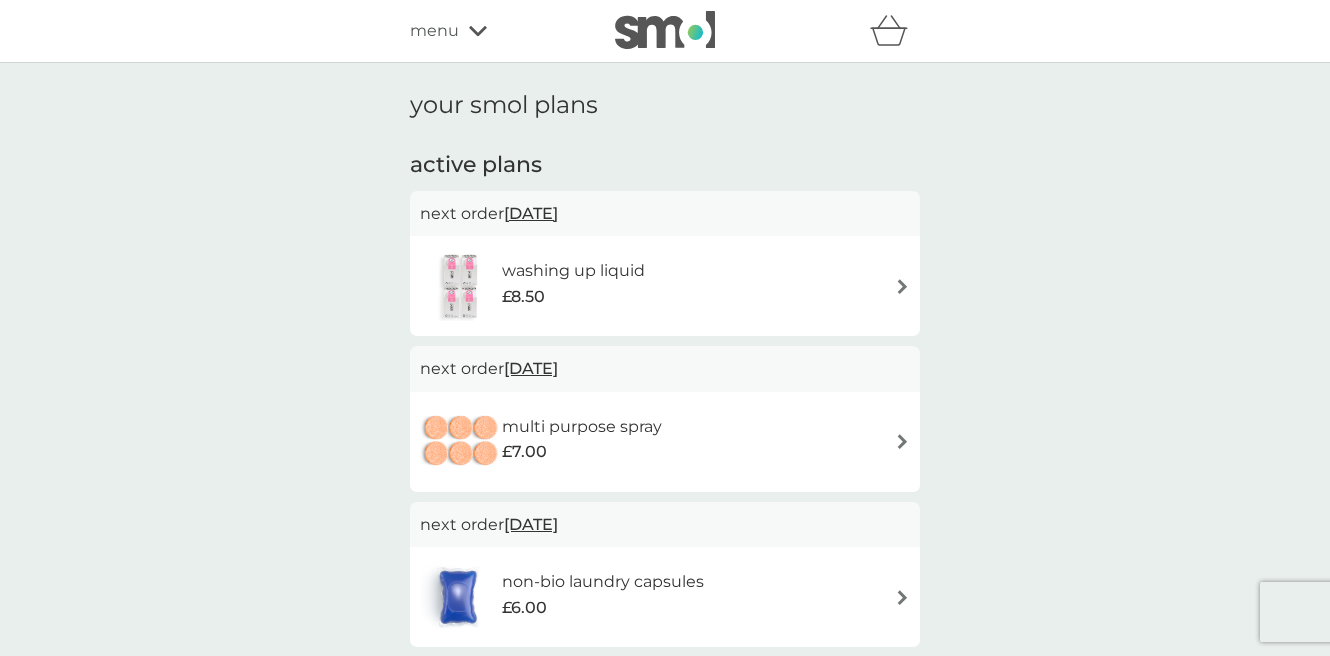 click on "multi purpose spray £7.00" at bounding box center (665, 442) 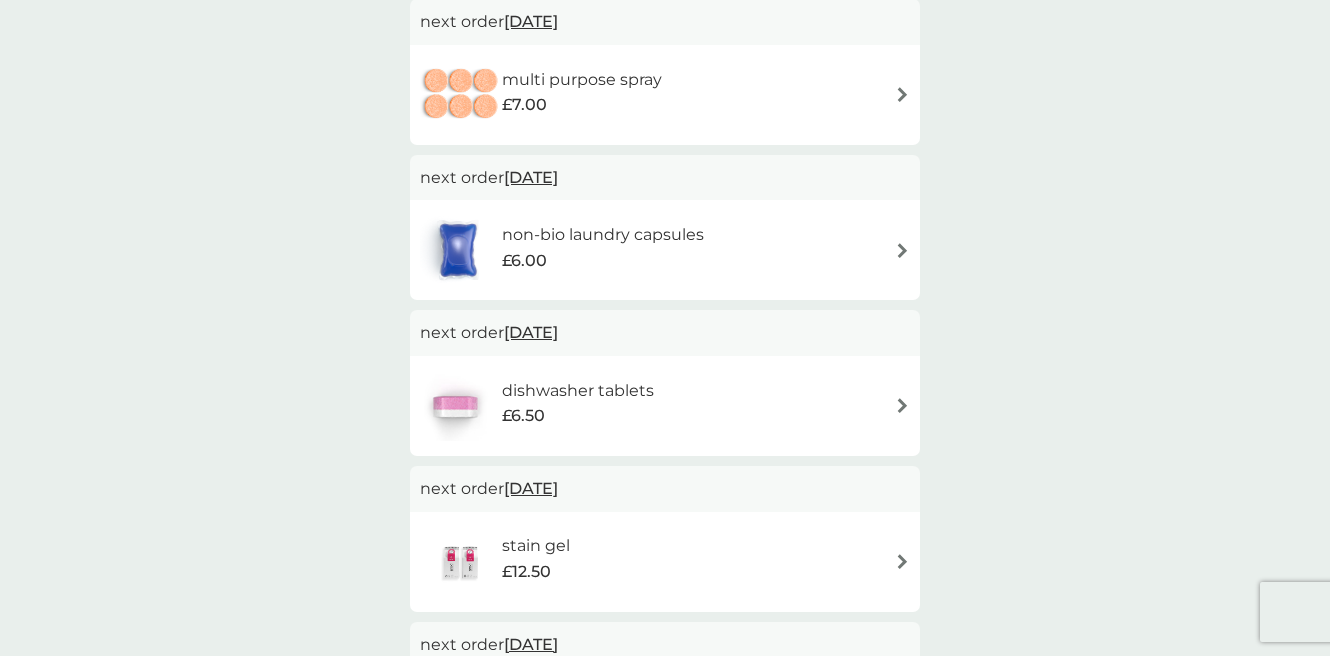 scroll, scrollTop: 418, scrollLeft: 0, axis: vertical 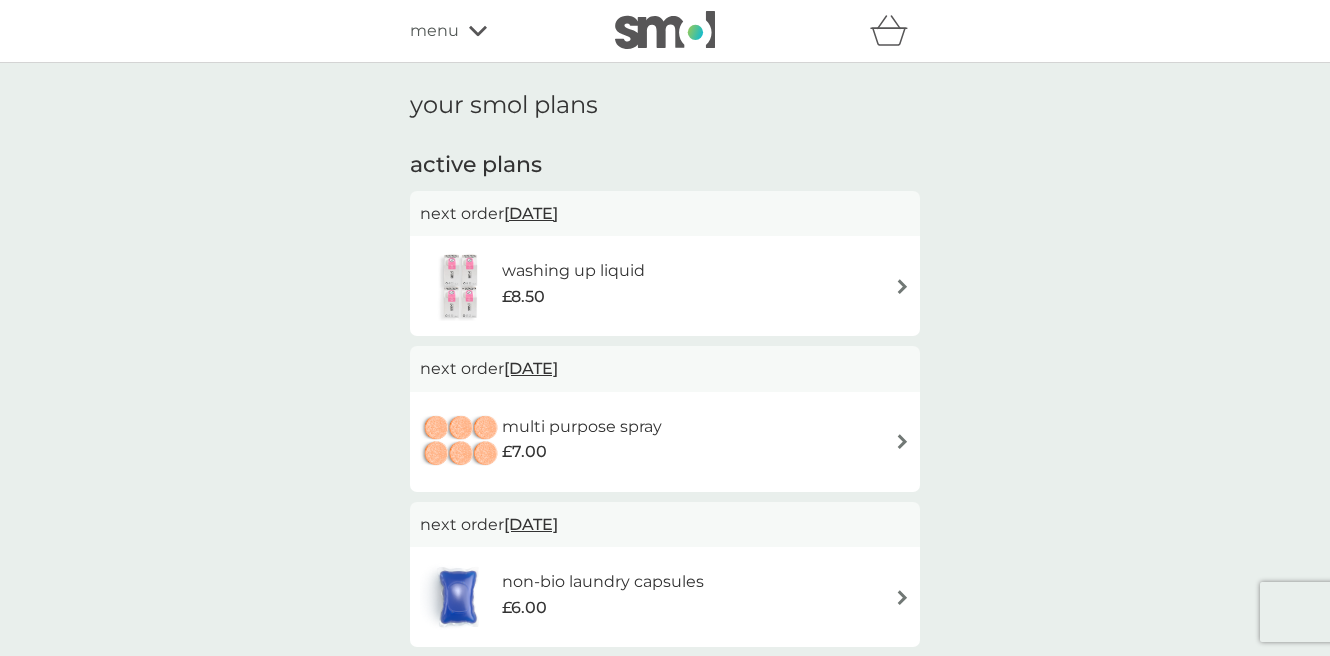 click on "menu" at bounding box center [495, 31] 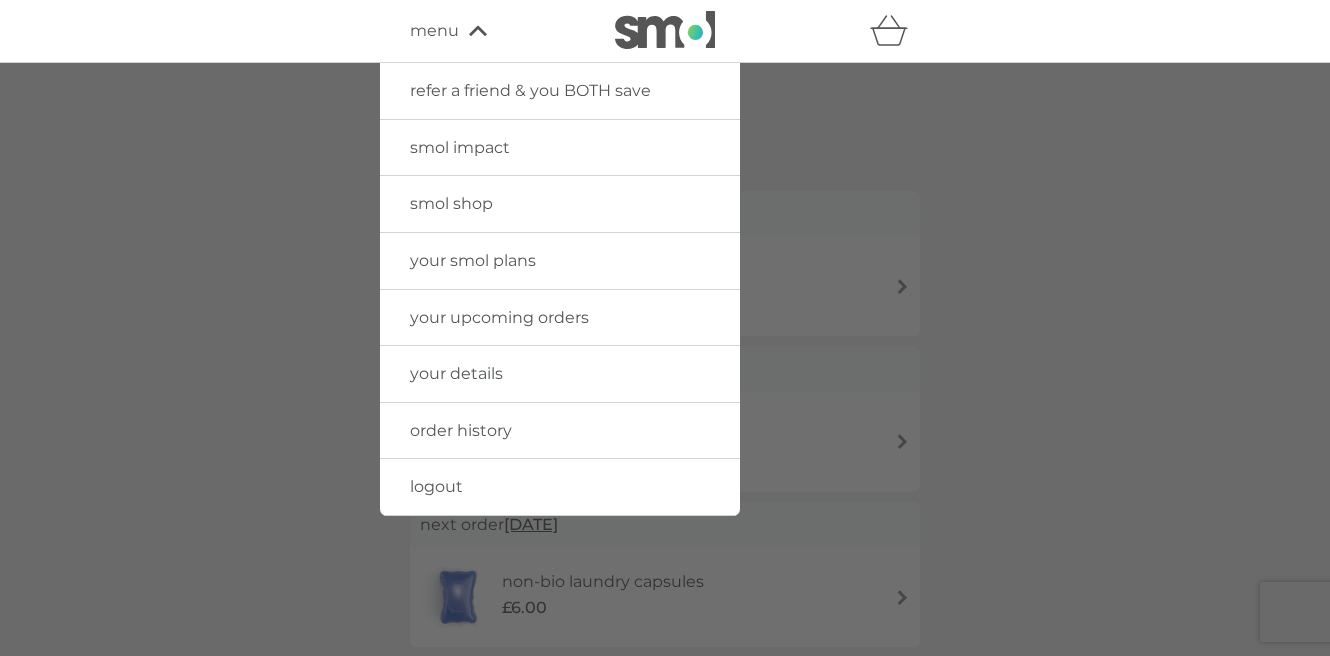 click at bounding box center (665, 391) 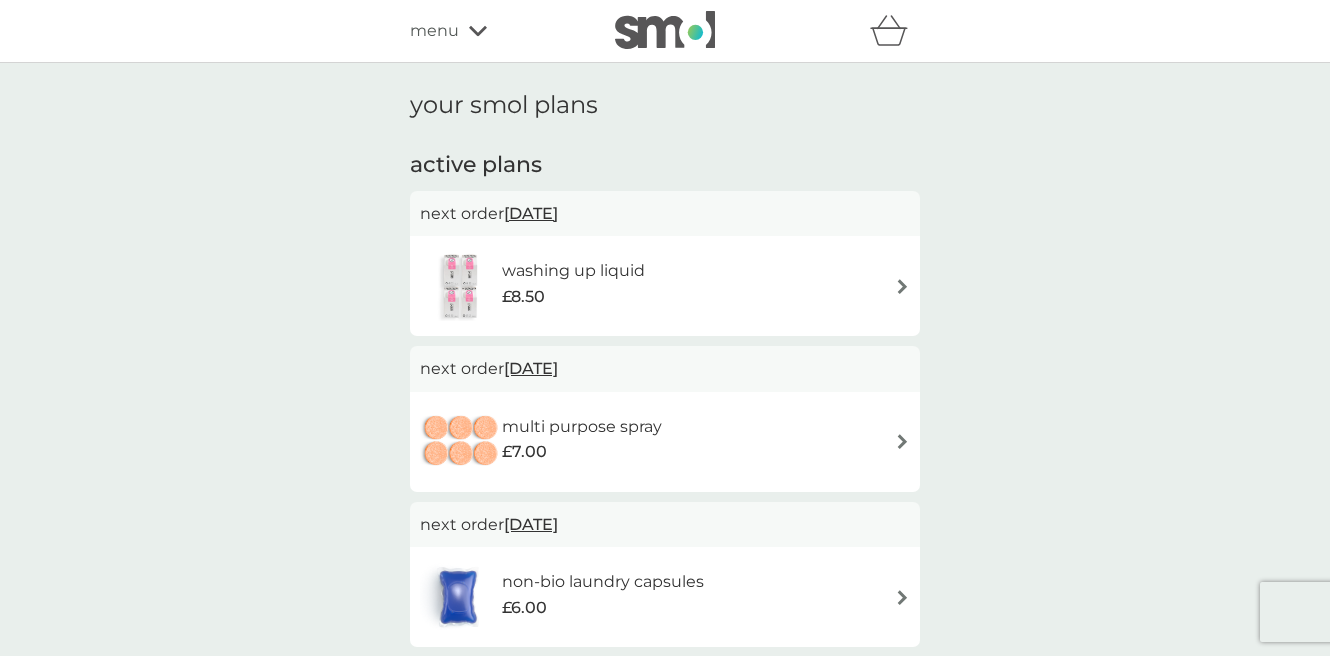 scroll, scrollTop: 0, scrollLeft: 0, axis: both 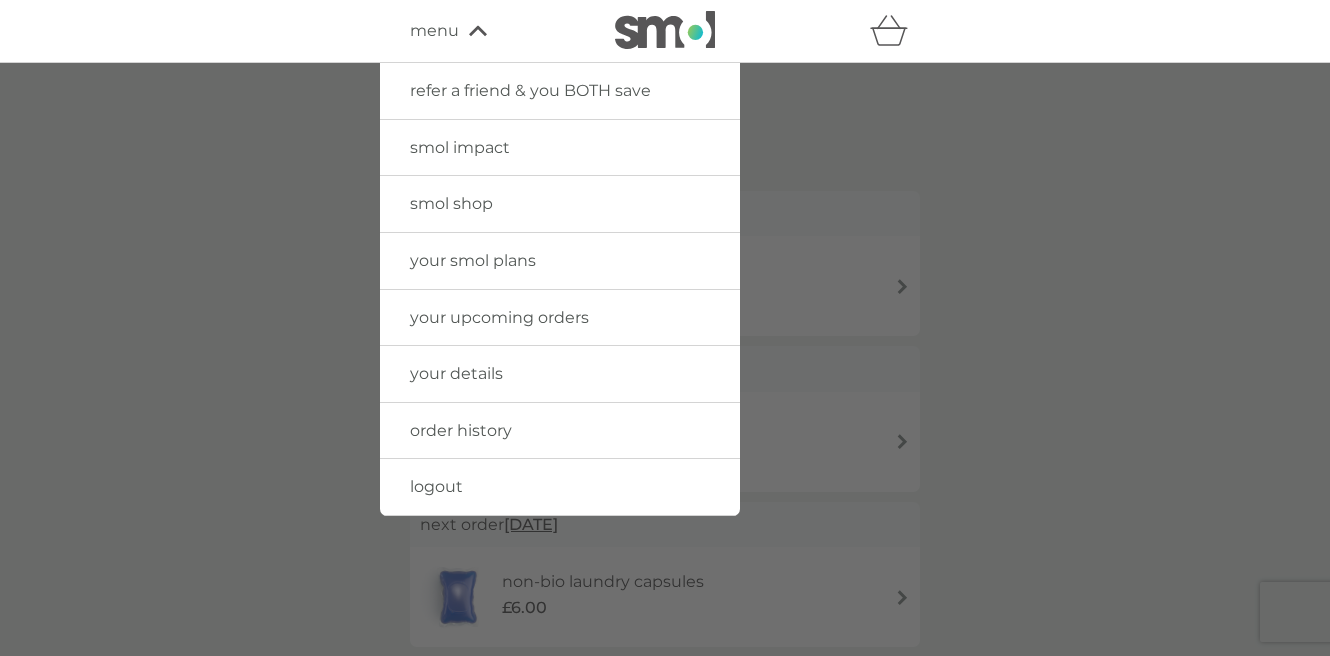 click on "your smol plans" at bounding box center [473, 260] 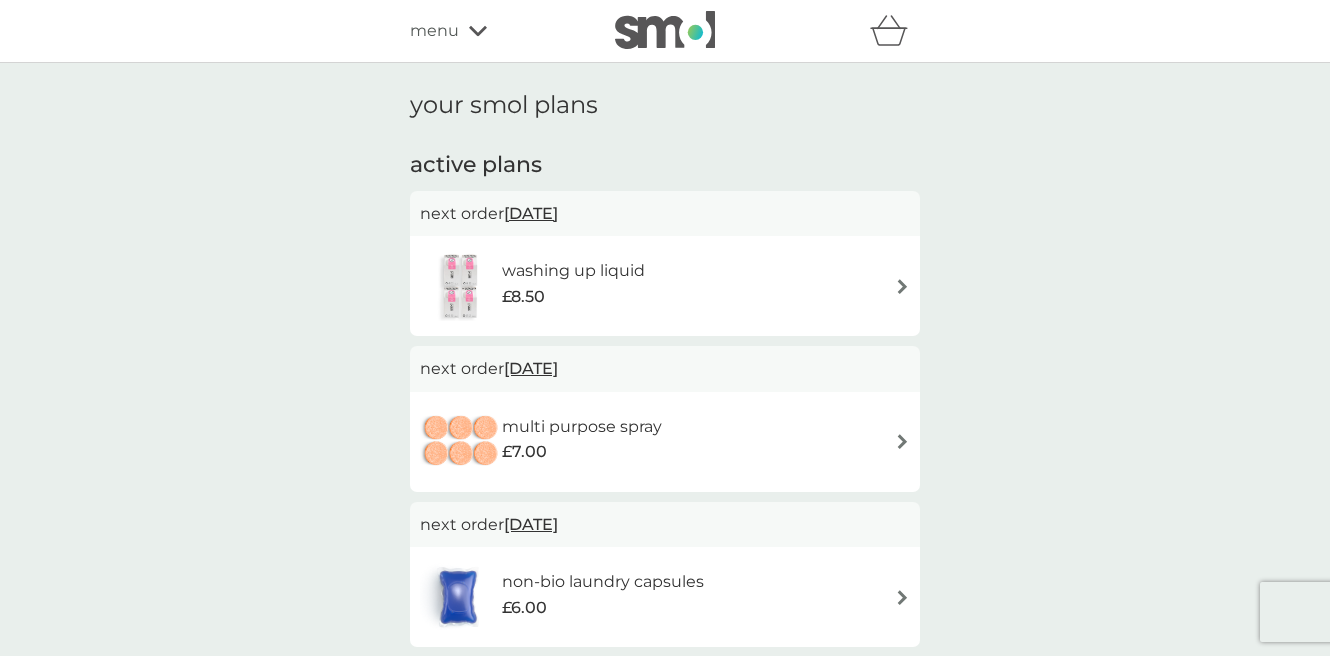 click on "washing up liquid £8.50" at bounding box center [665, 286] 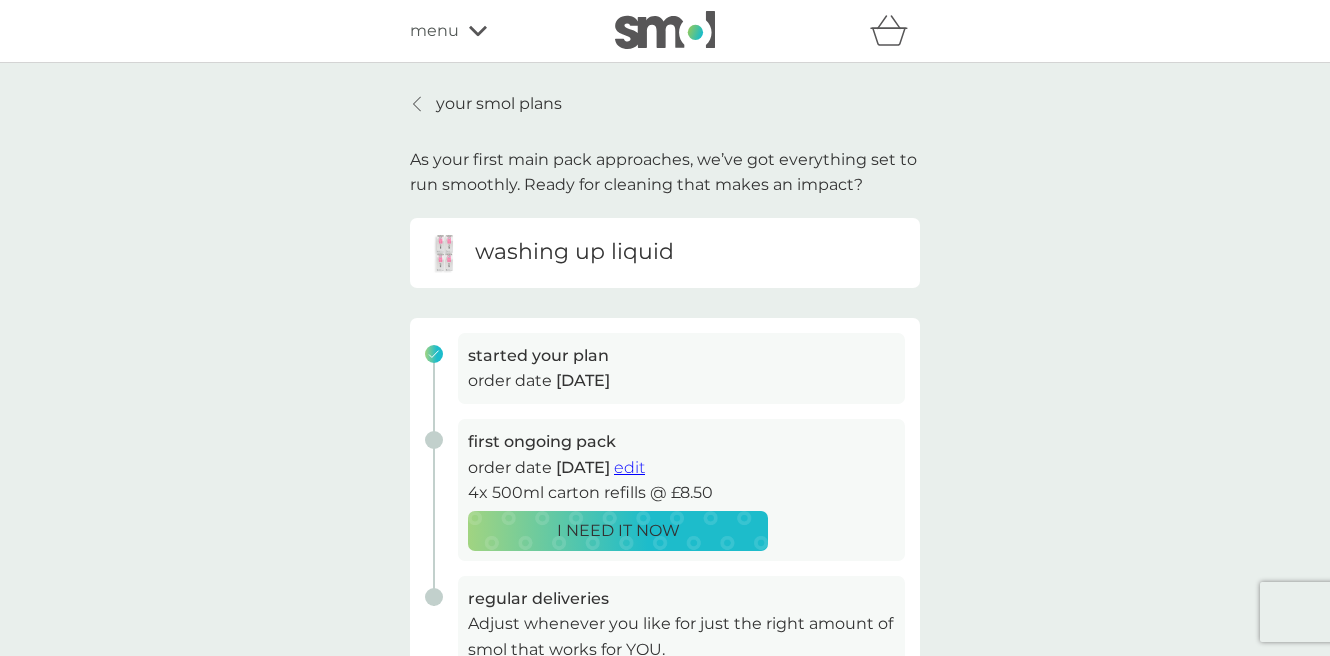 scroll, scrollTop: 155, scrollLeft: 0, axis: vertical 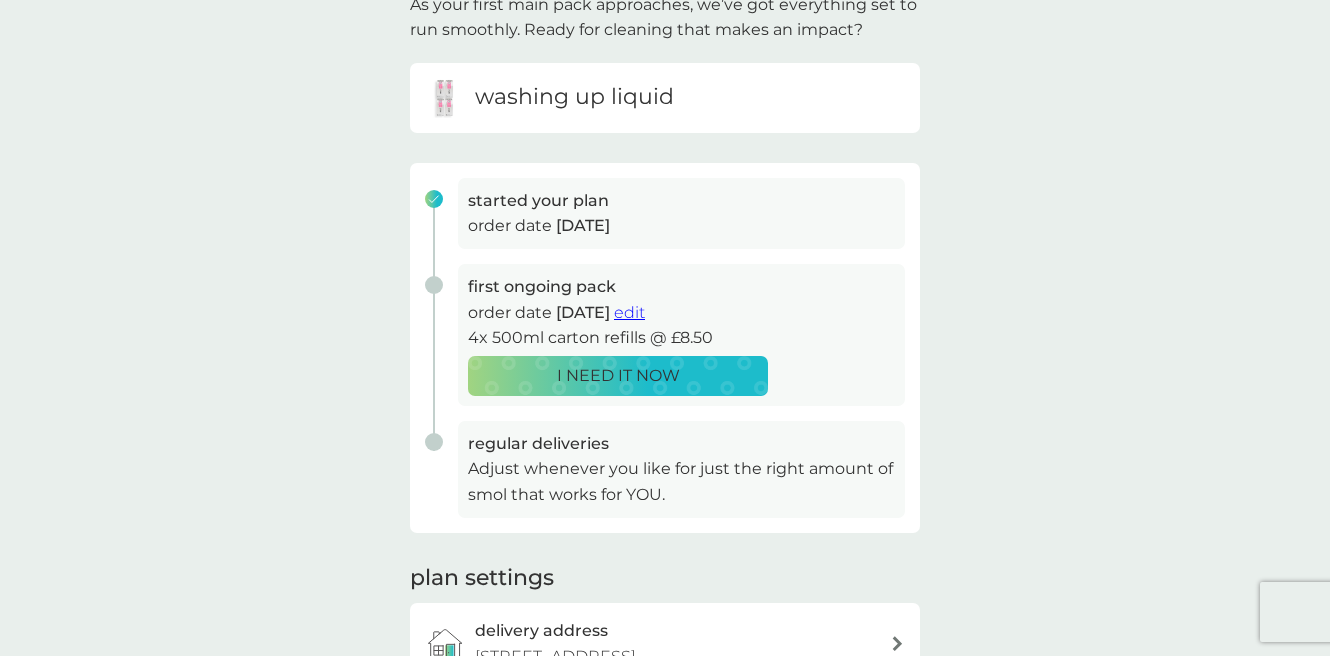 click on "edit" at bounding box center [629, 312] 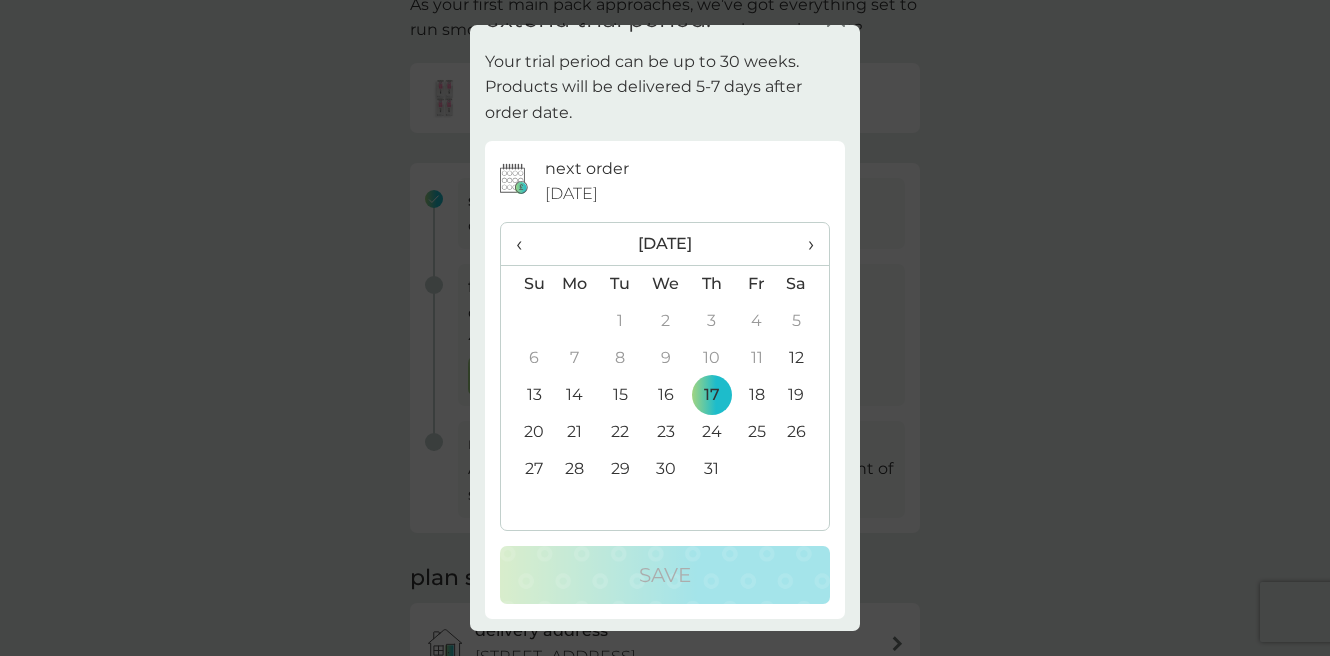 scroll, scrollTop: 34, scrollLeft: 0, axis: vertical 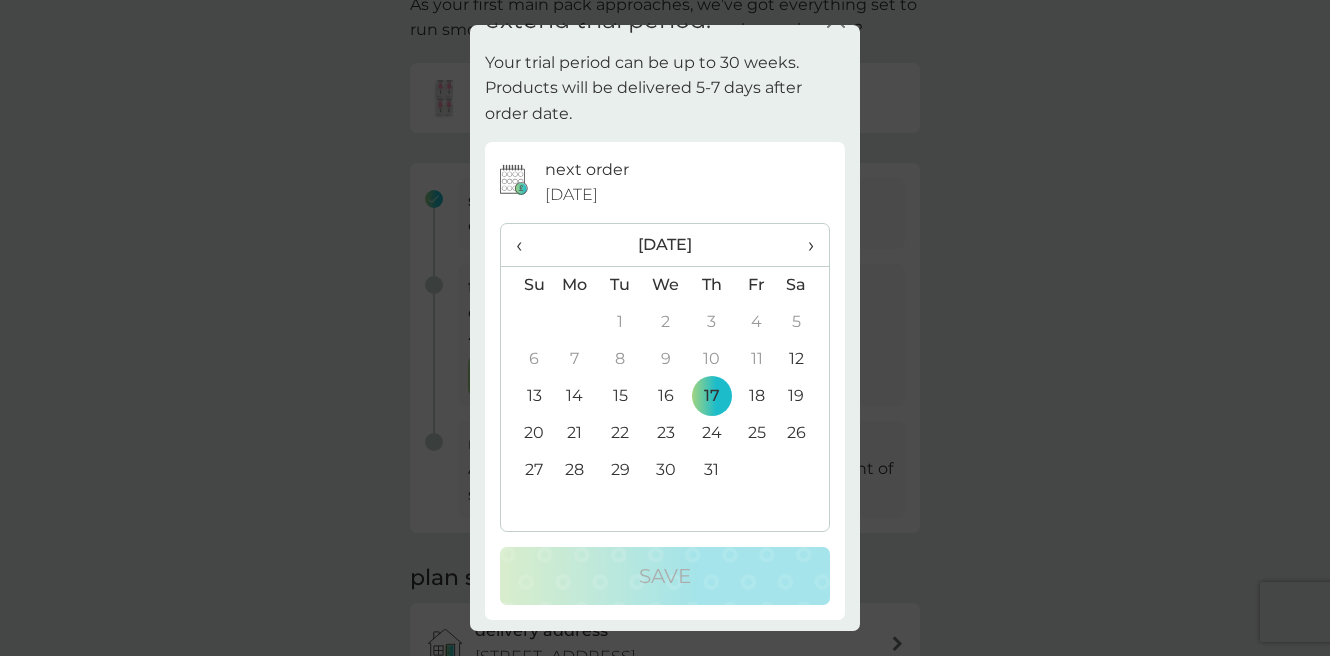 click on "›" at bounding box center (804, 245) 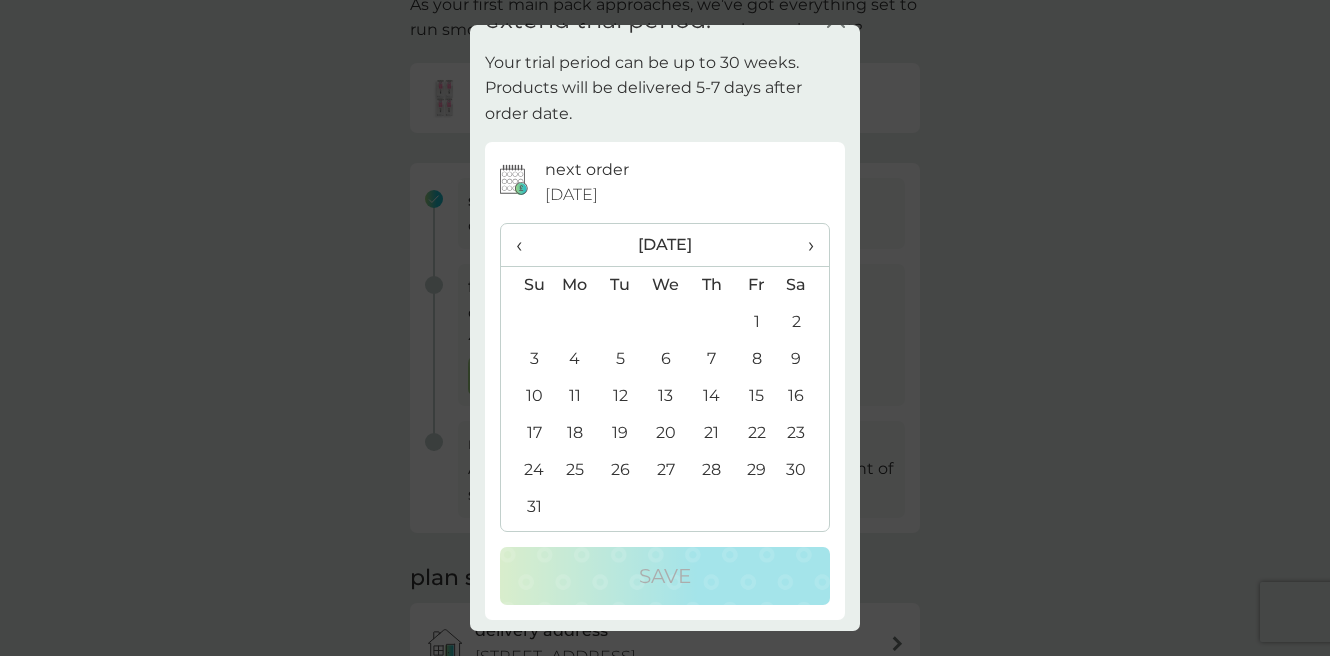 click on "‹" at bounding box center (526, 245) 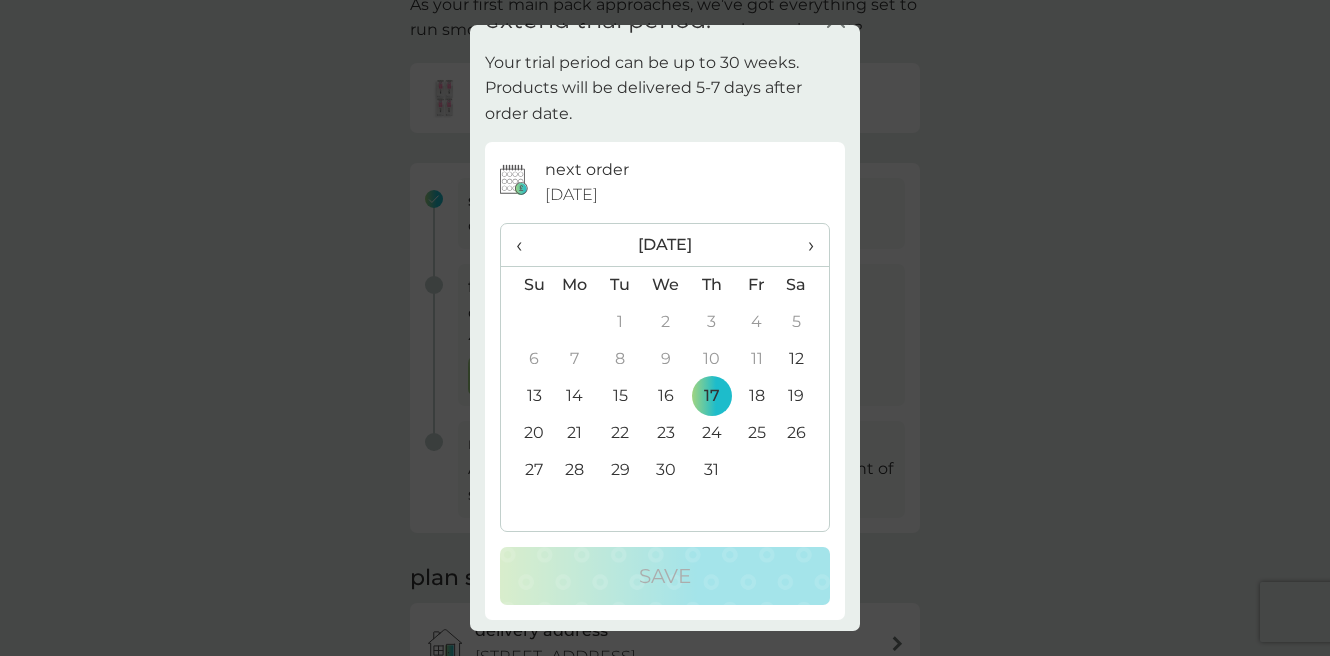 click on "‹" at bounding box center [526, 245] 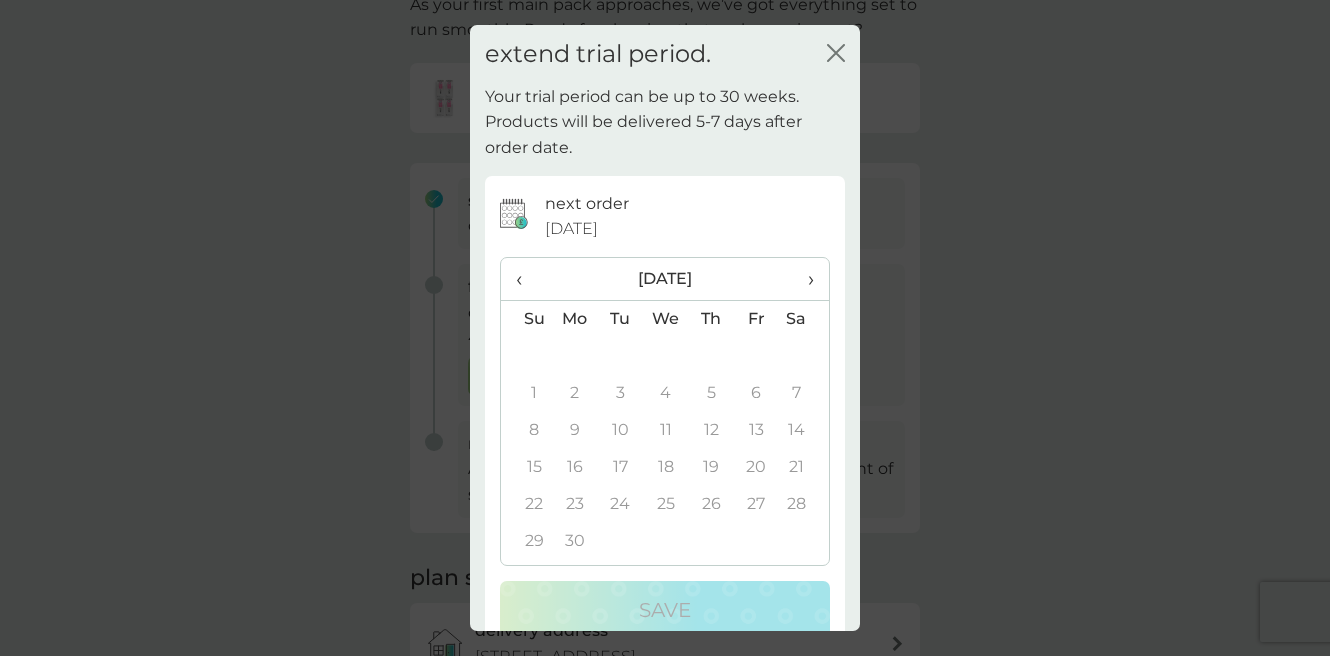 scroll, scrollTop: 0, scrollLeft: 0, axis: both 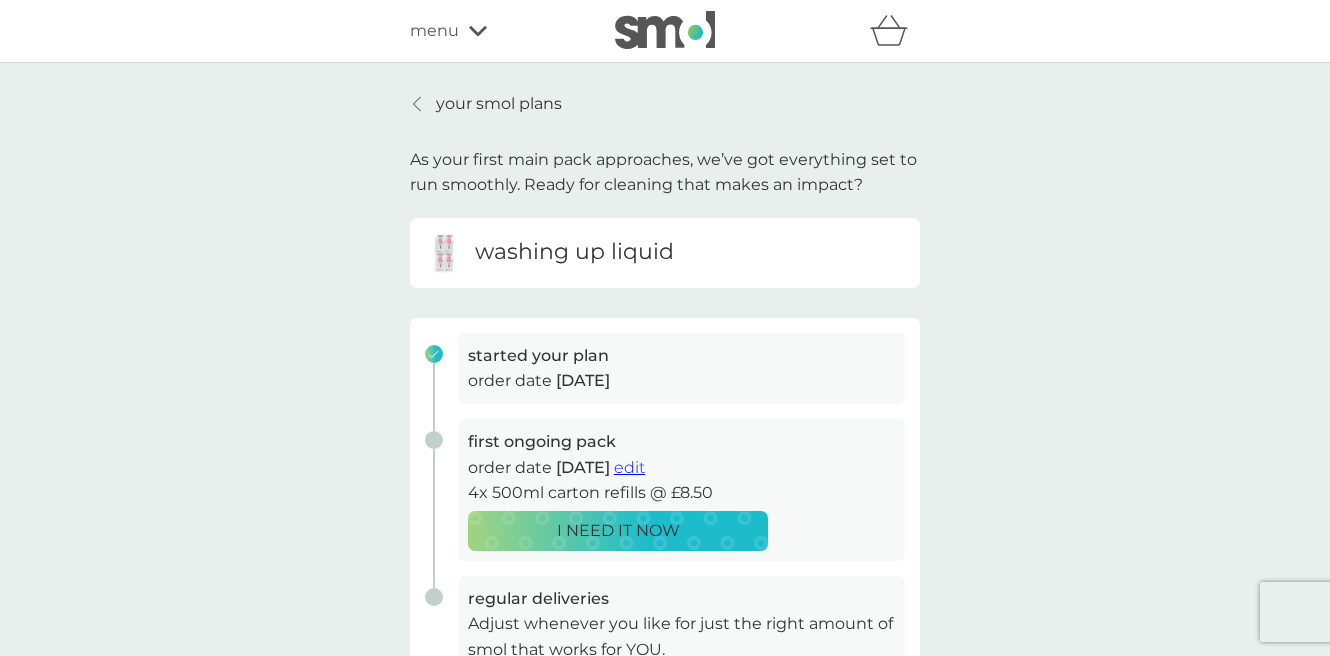 click 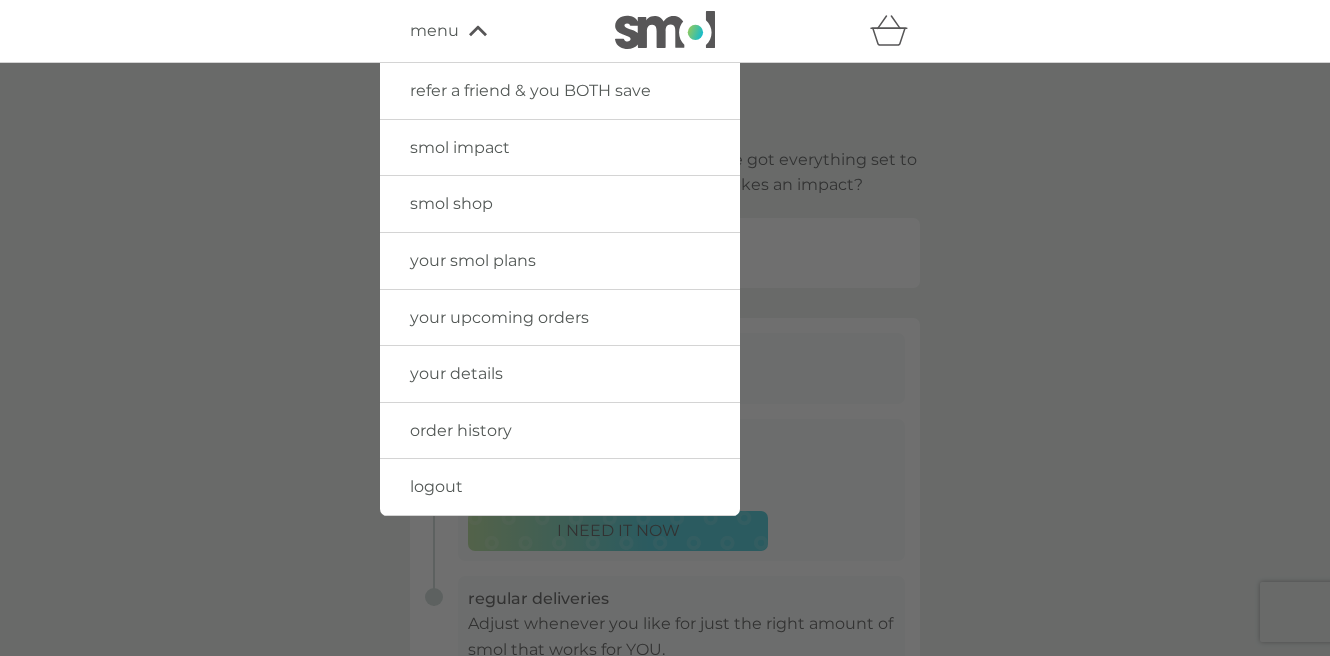 click at bounding box center [665, 391] 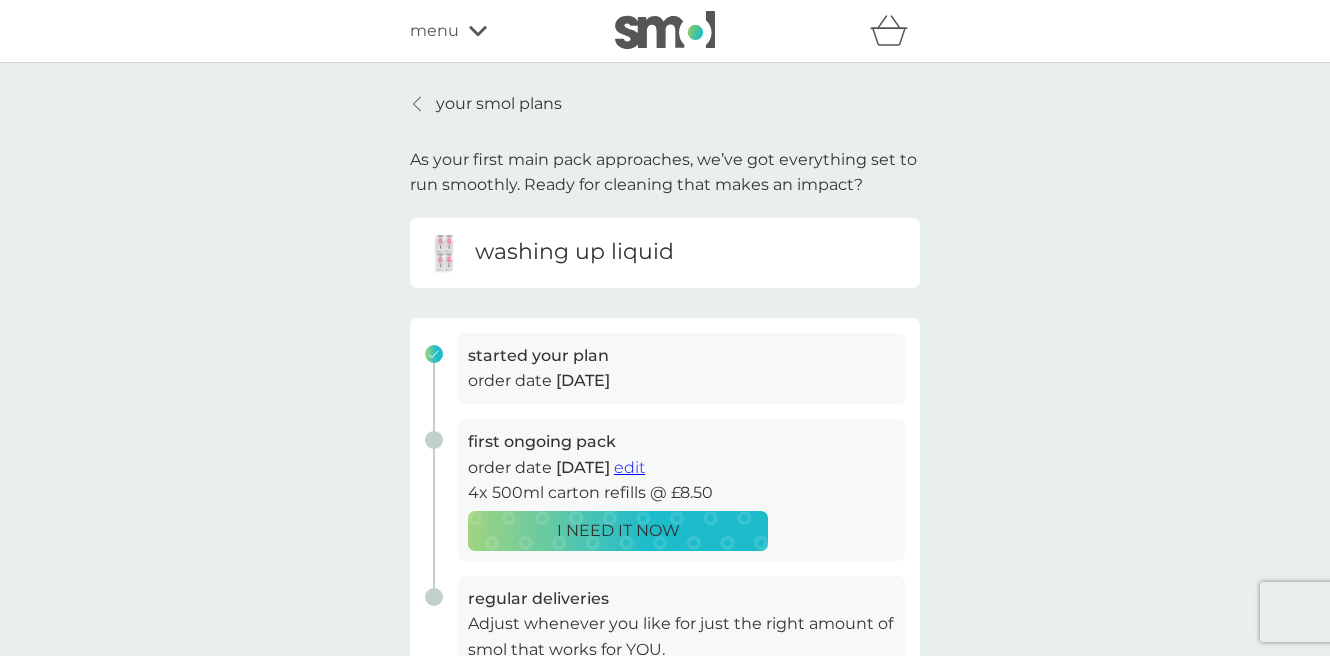 scroll, scrollTop: 0, scrollLeft: 0, axis: both 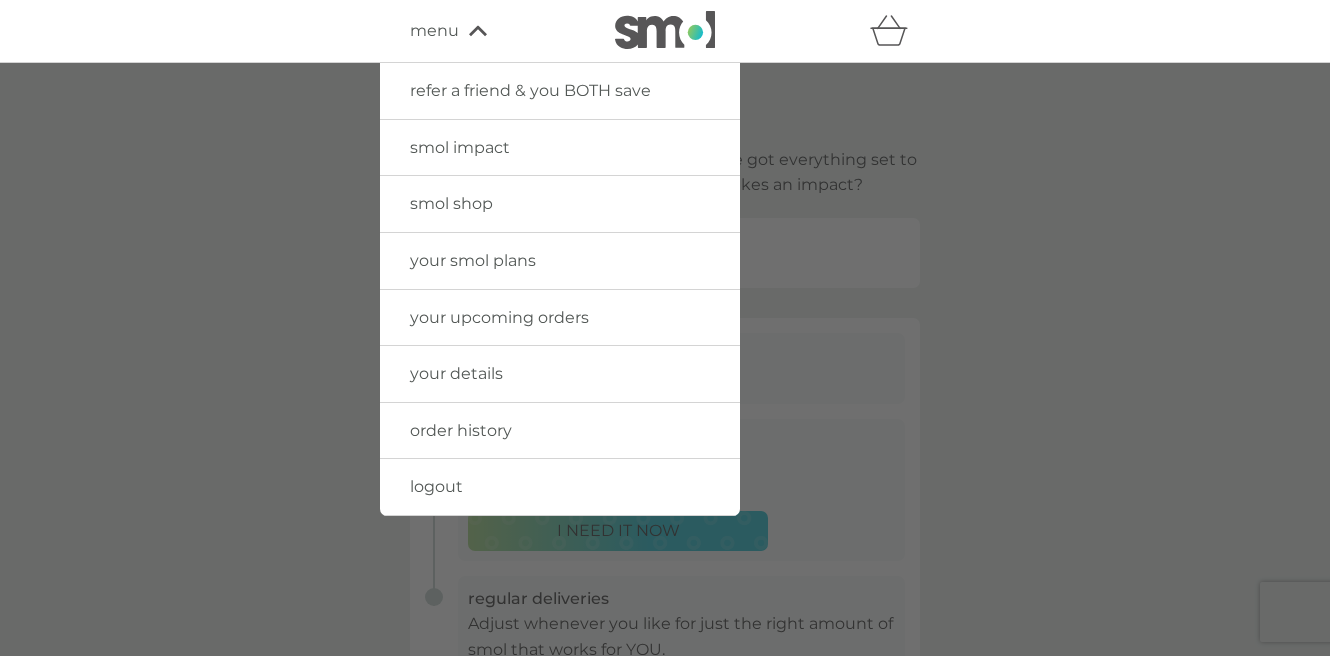 click 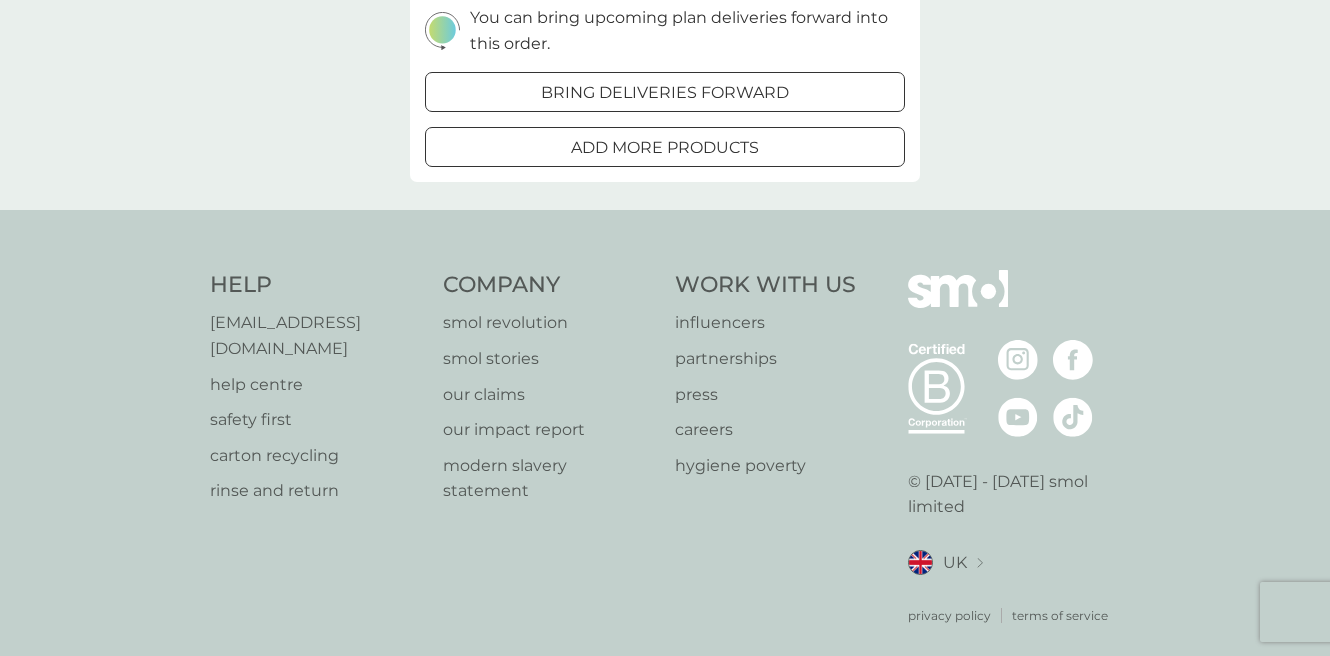 scroll, scrollTop: 184, scrollLeft: 0, axis: vertical 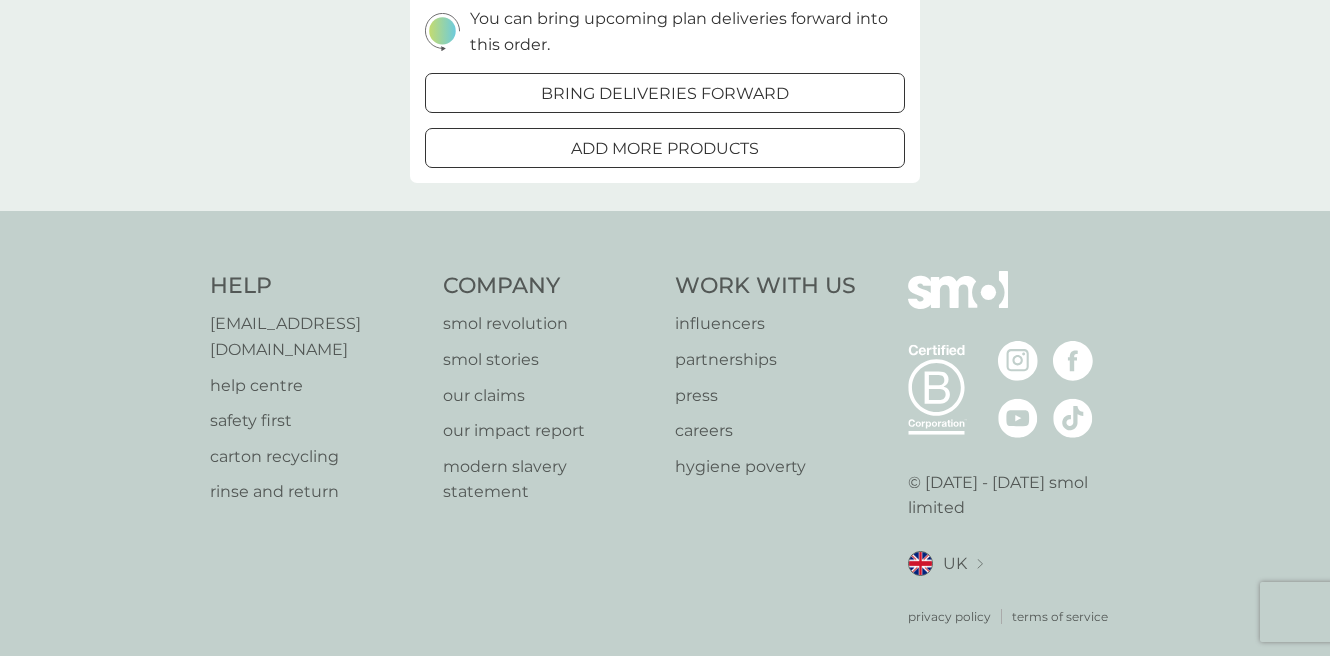 click on "help centre" at bounding box center (316, 386) 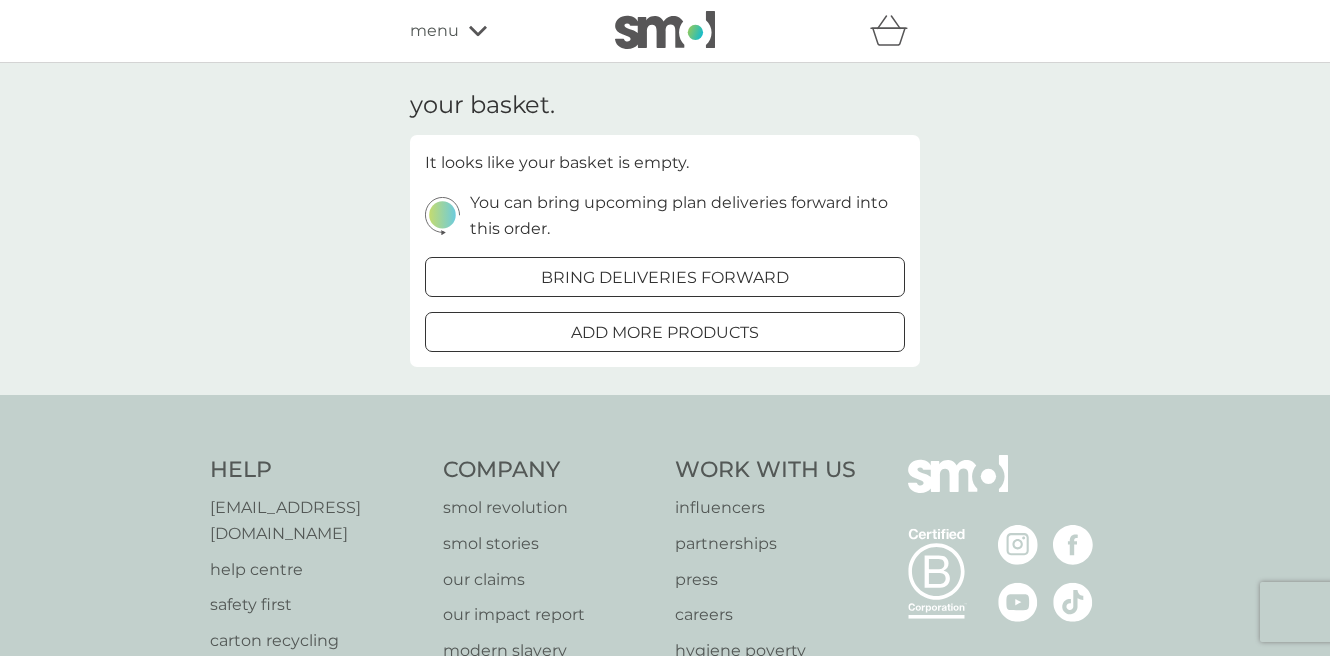 scroll, scrollTop: 0, scrollLeft: 0, axis: both 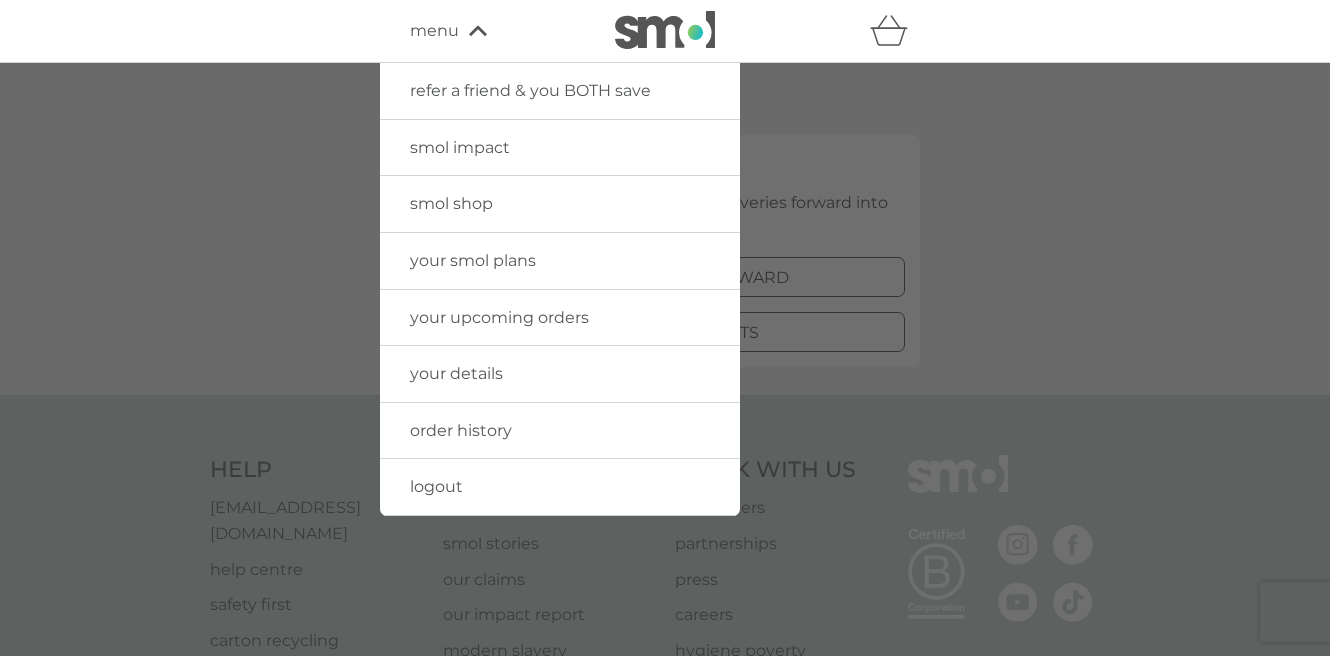 click on "your upcoming orders" at bounding box center (499, 317) 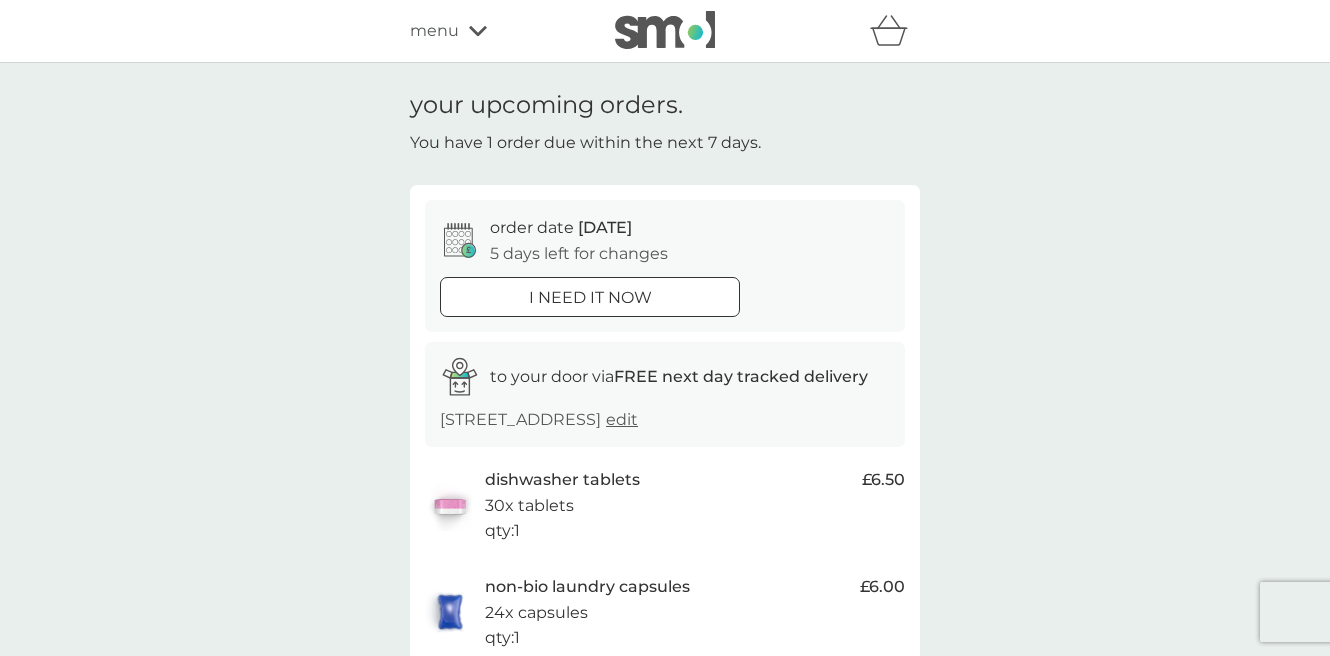 scroll, scrollTop: 0, scrollLeft: 0, axis: both 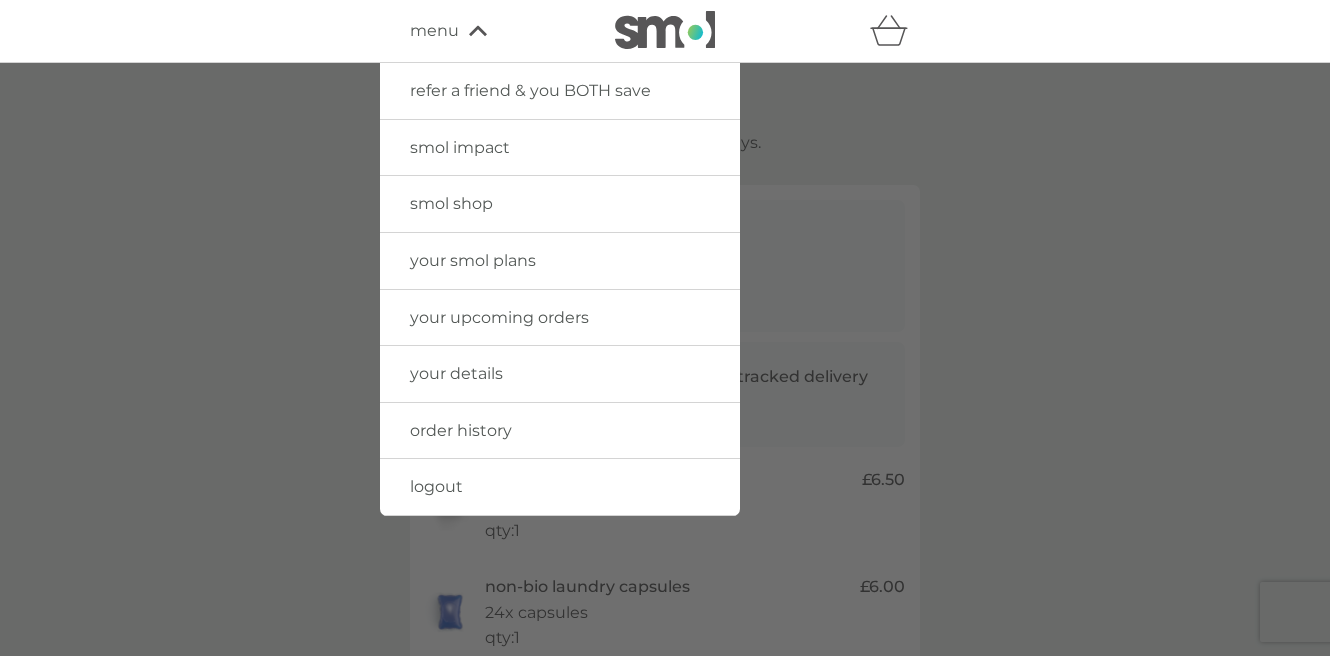click on "your smol plans" at bounding box center (473, 260) 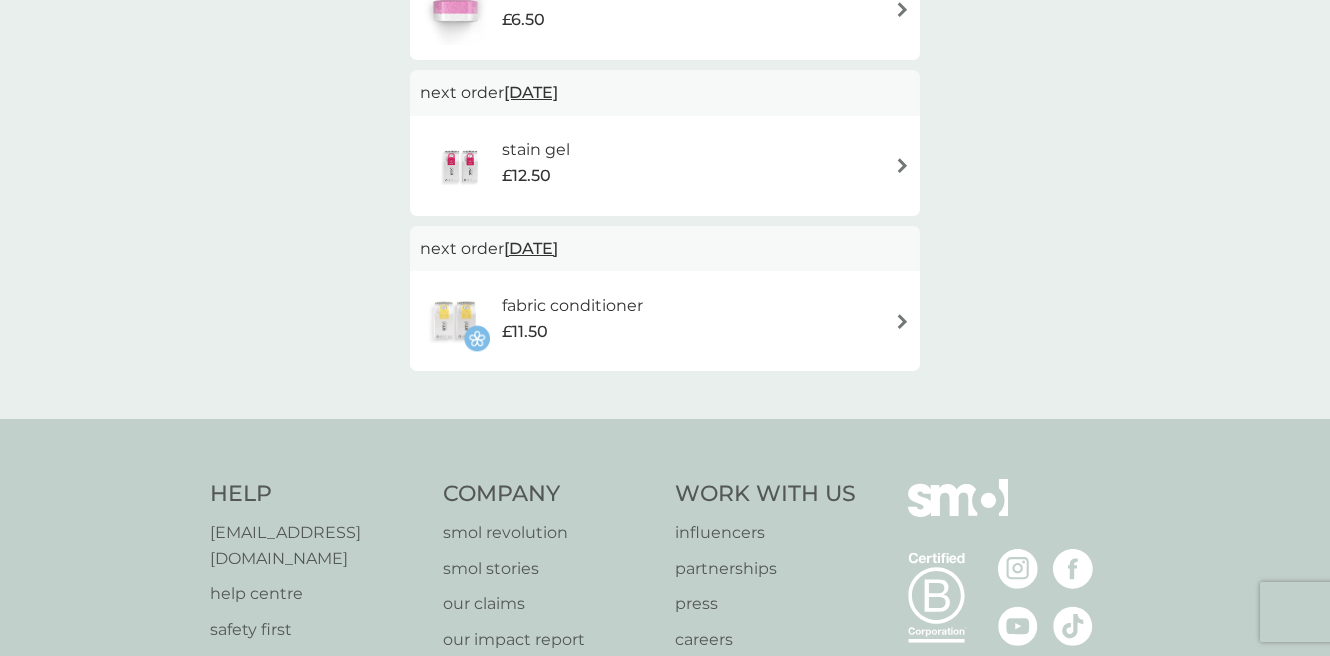 scroll, scrollTop: 582, scrollLeft: 0, axis: vertical 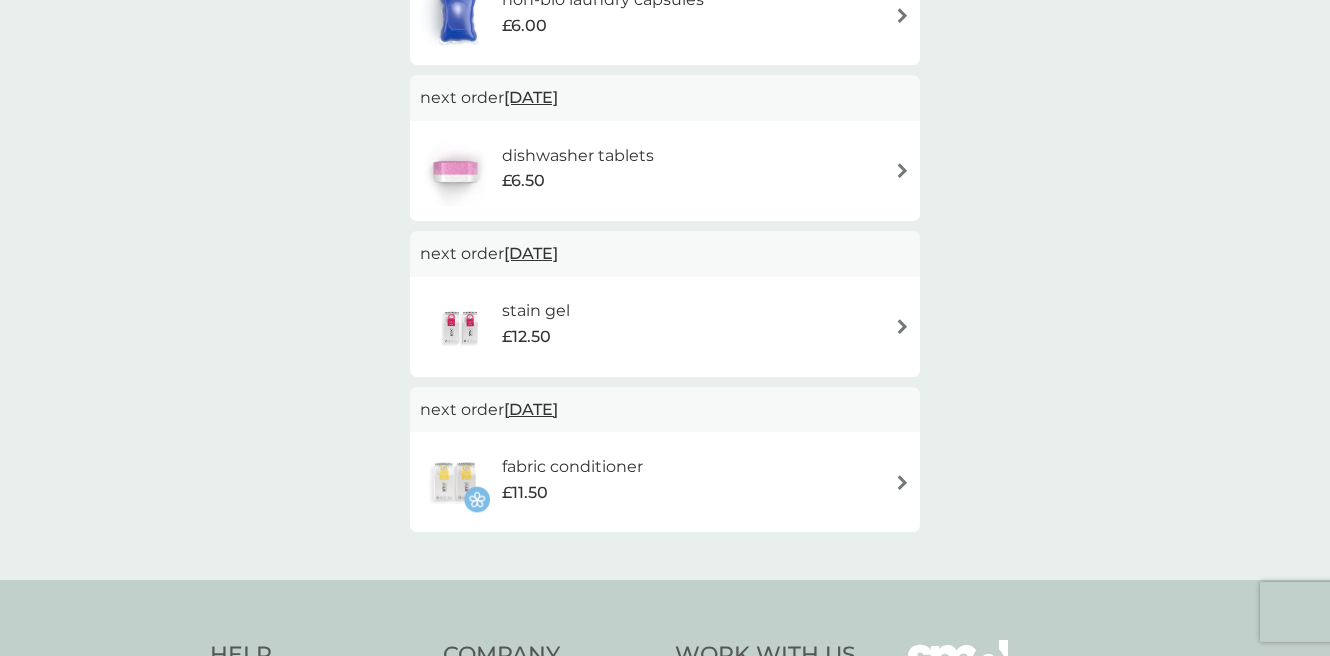 click at bounding box center [902, 482] 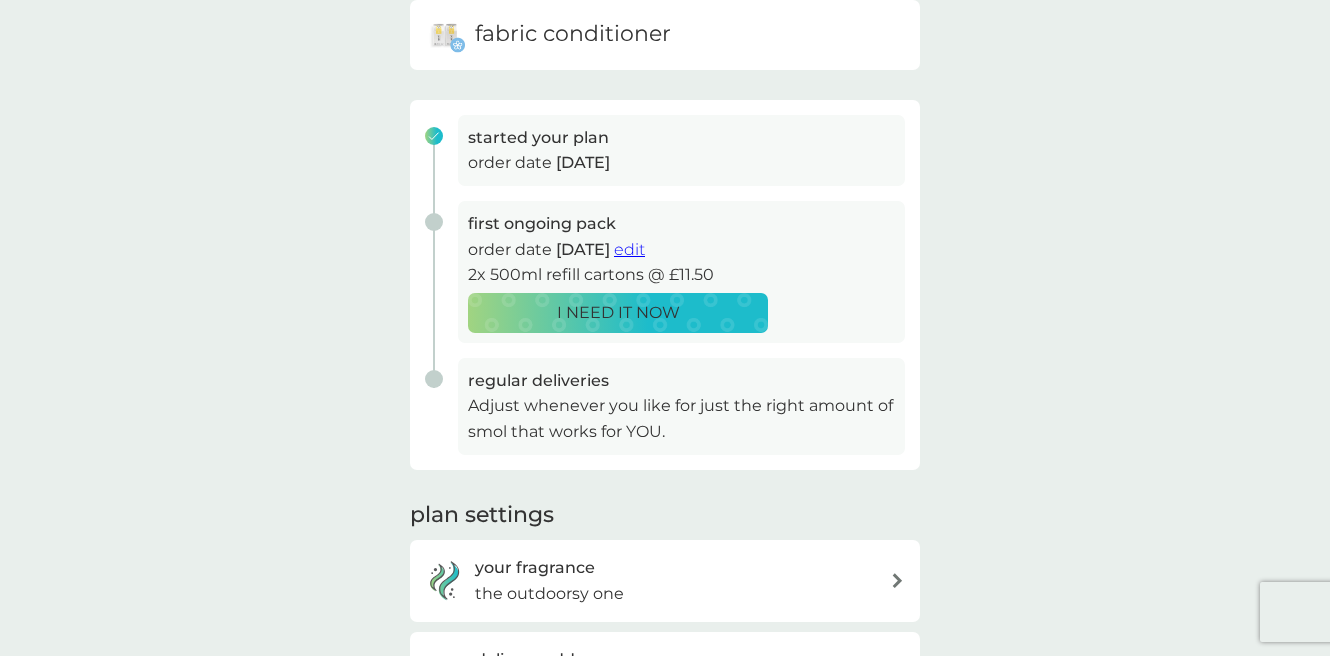 scroll, scrollTop: 511, scrollLeft: 0, axis: vertical 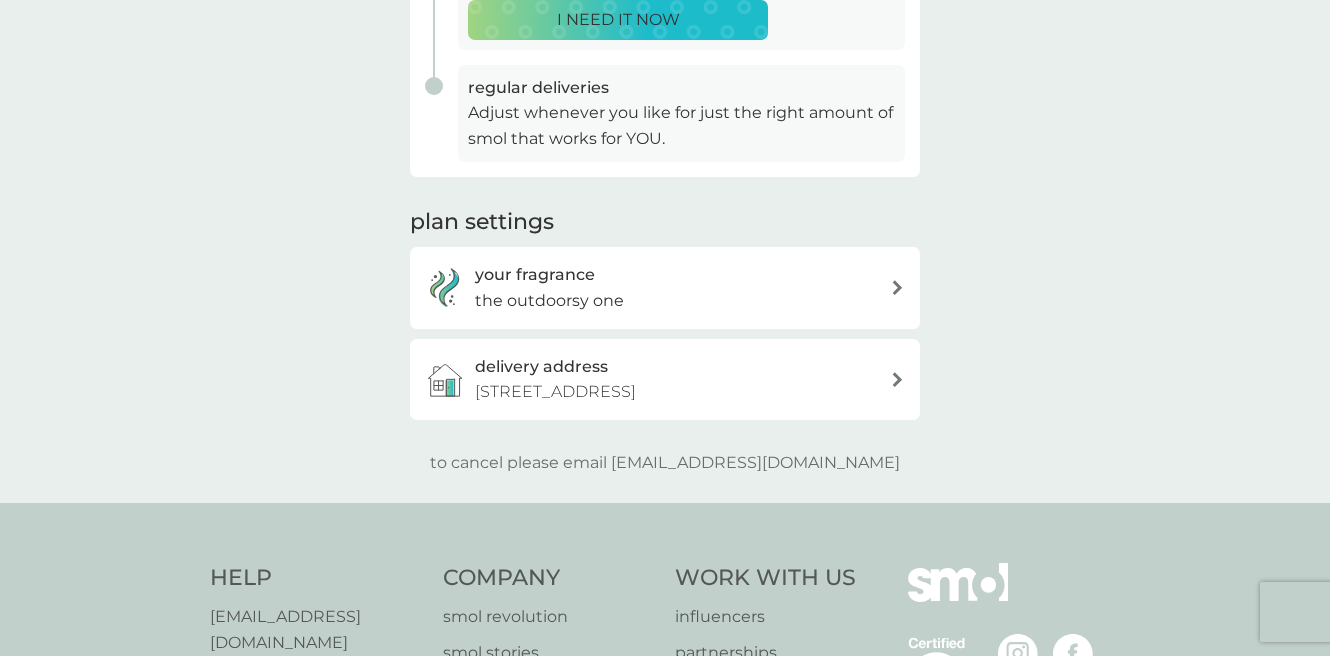 click on "Adjust whenever you like for just the right amount of smol that works for YOU." at bounding box center [681, 125] 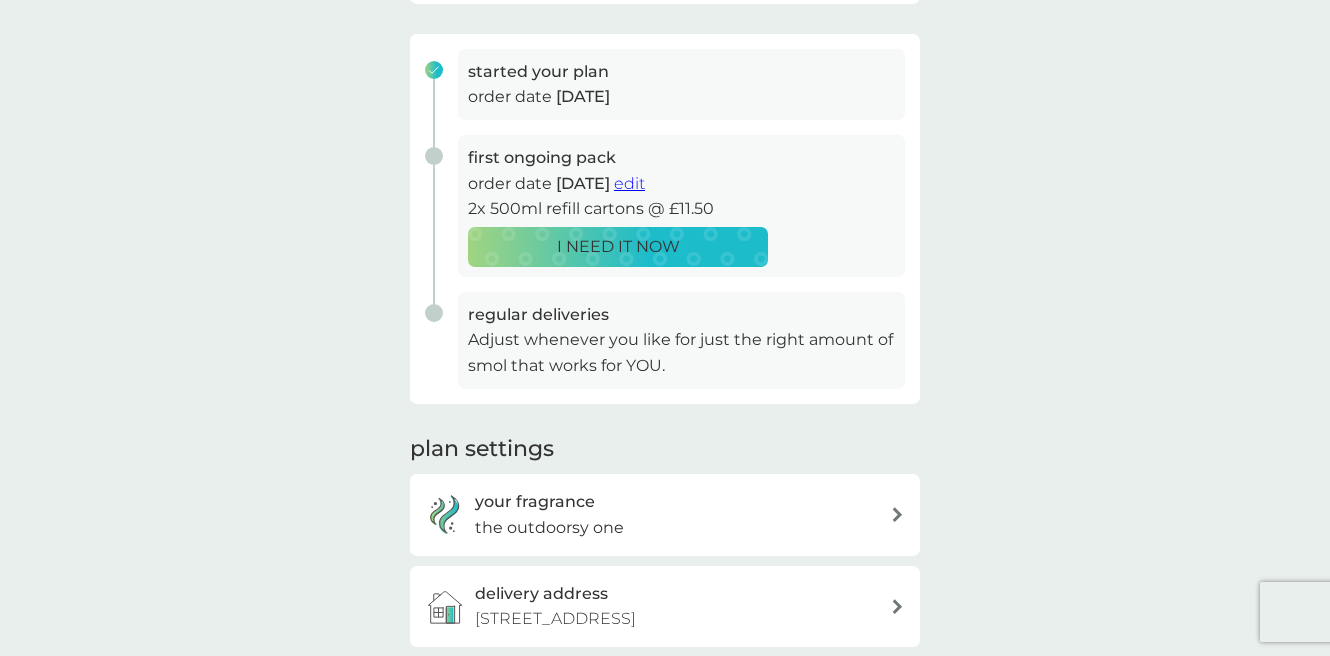 scroll, scrollTop: 0, scrollLeft: 0, axis: both 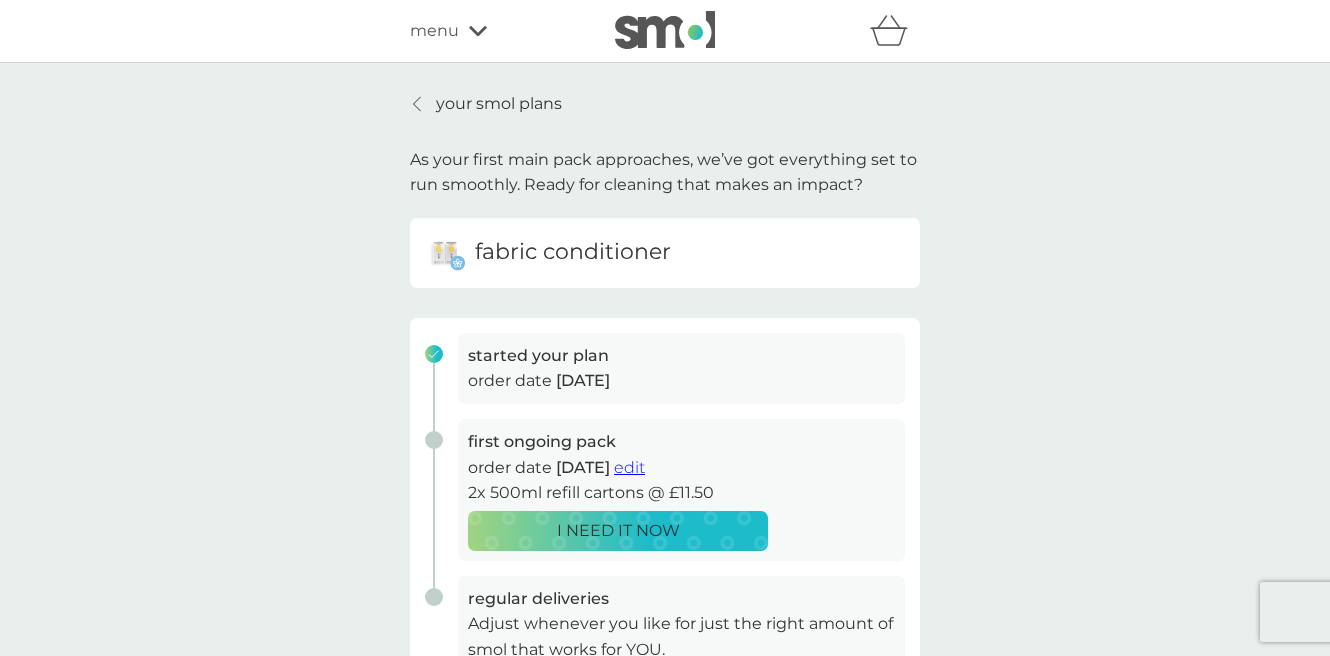 click on "edit" at bounding box center (629, 467) 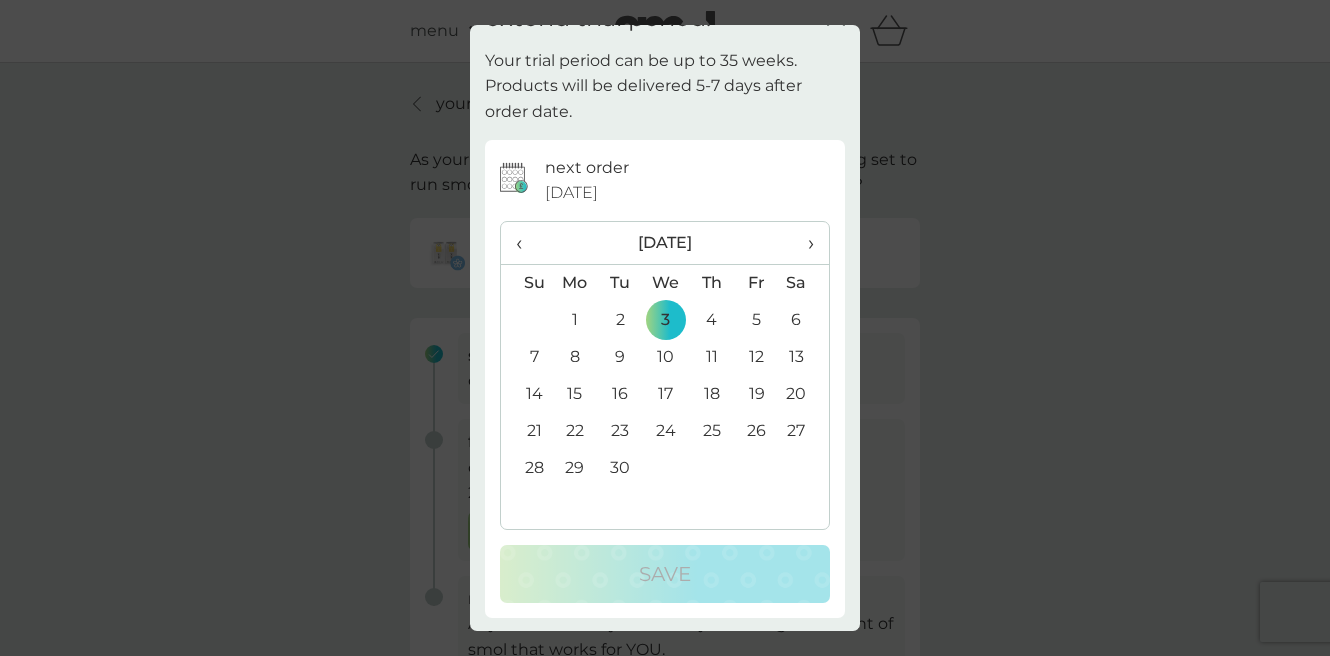 scroll, scrollTop: 34, scrollLeft: 0, axis: vertical 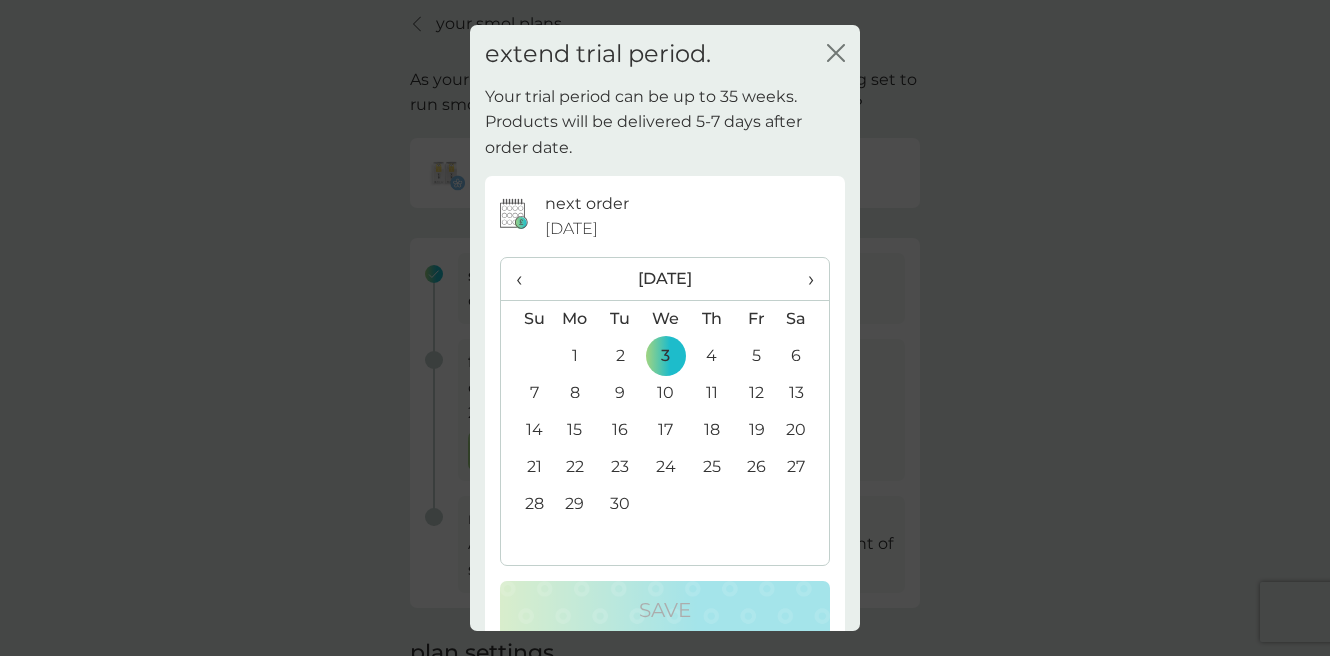 click 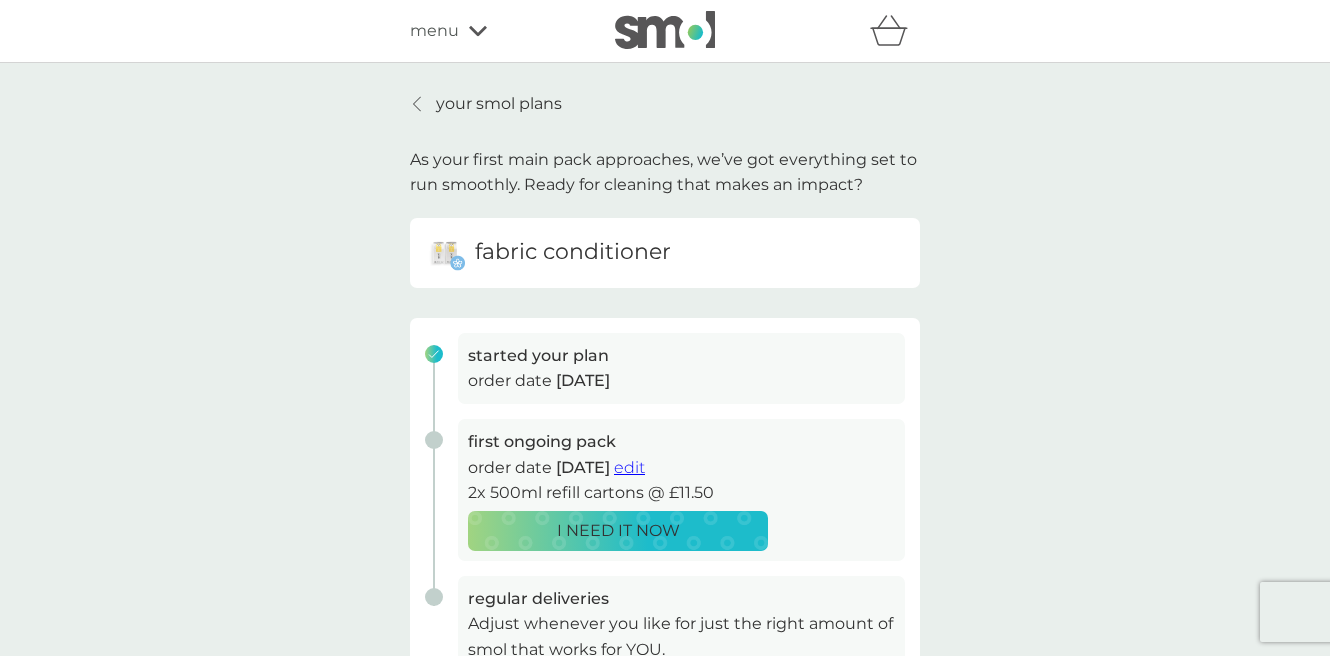 scroll, scrollTop: 0, scrollLeft: 0, axis: both 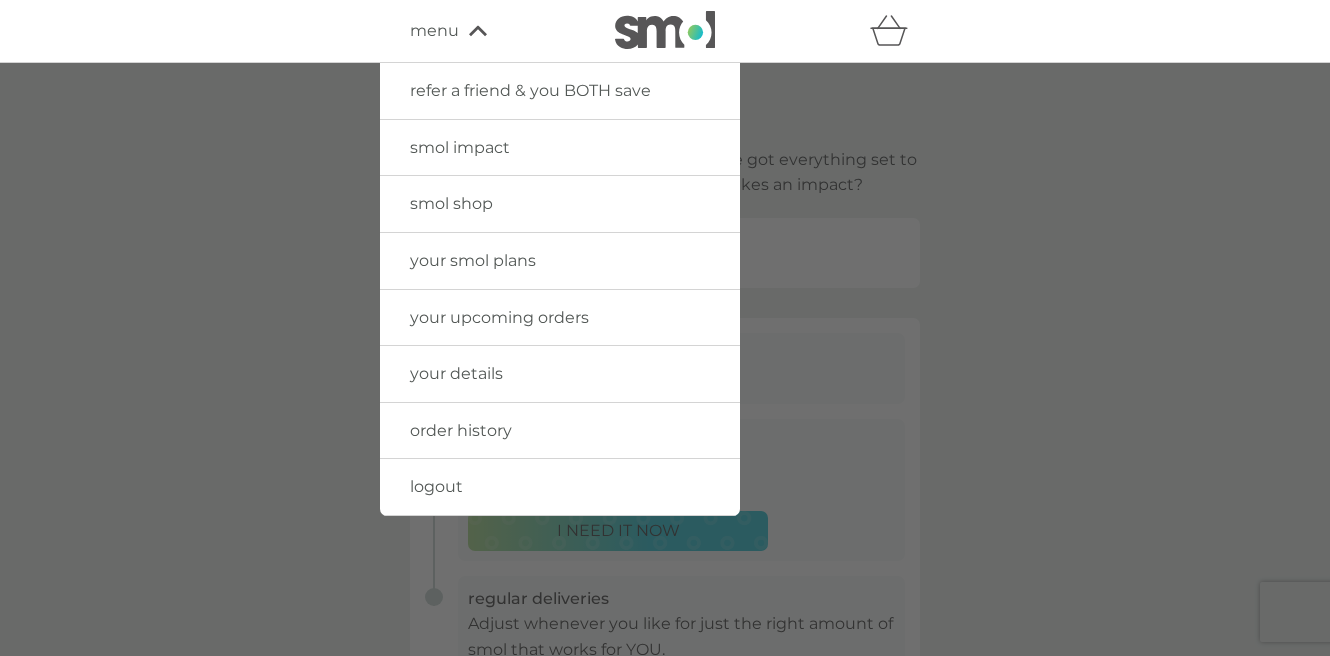 click on "menu" at bounding box center [495, 31] 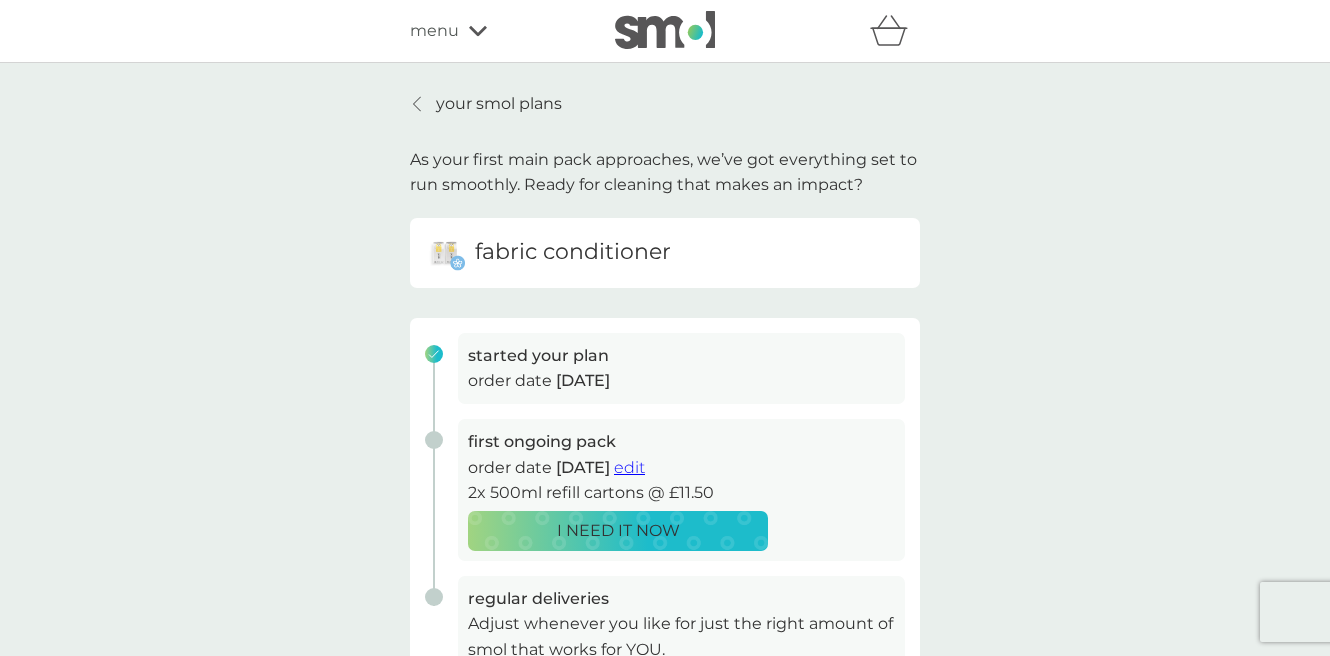 click on "menu" at bounding box center (495, 31) 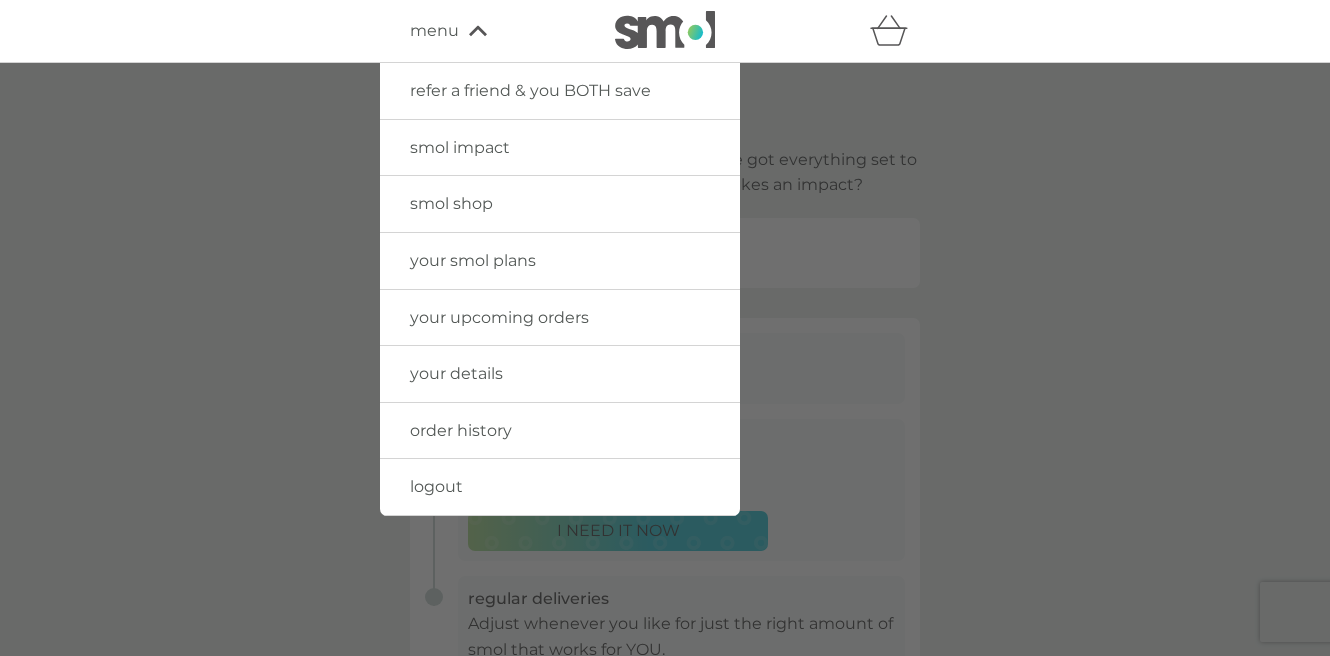 click on "your smol plans" at bounding box center [473, 260] 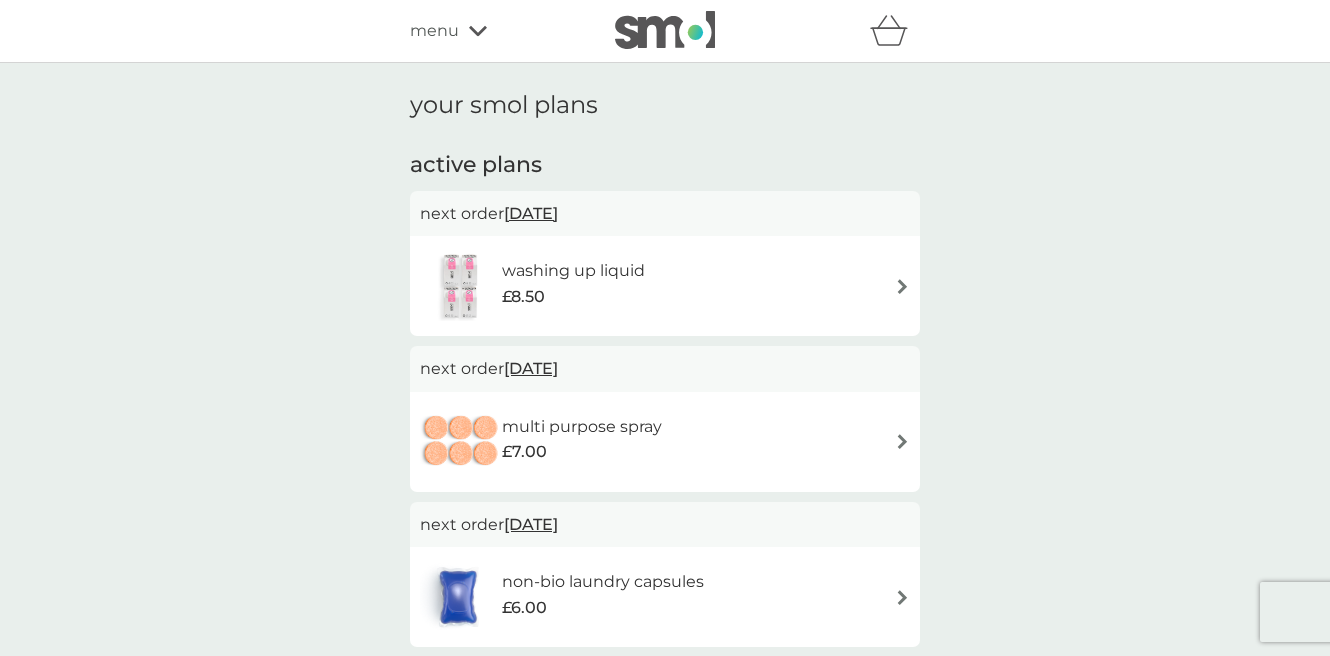 scroll, scrollTop: 0, scrollLeft: 0, axis: both 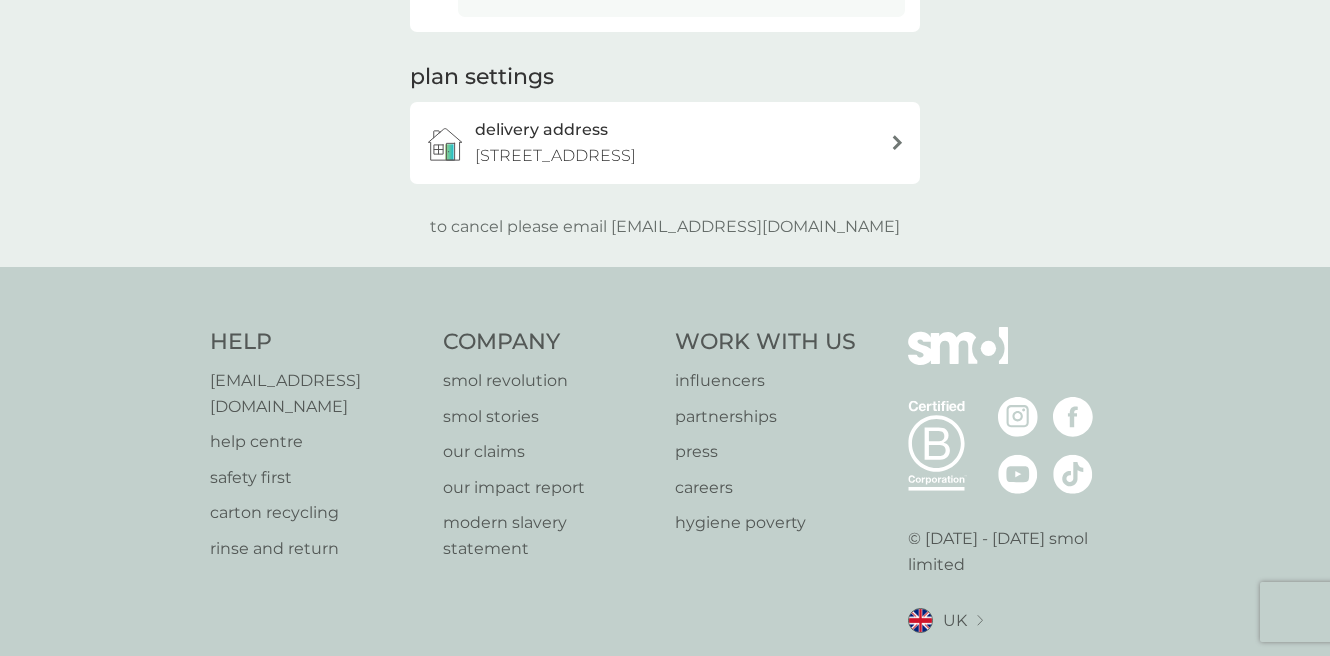 click at bounding box center [897, 142] 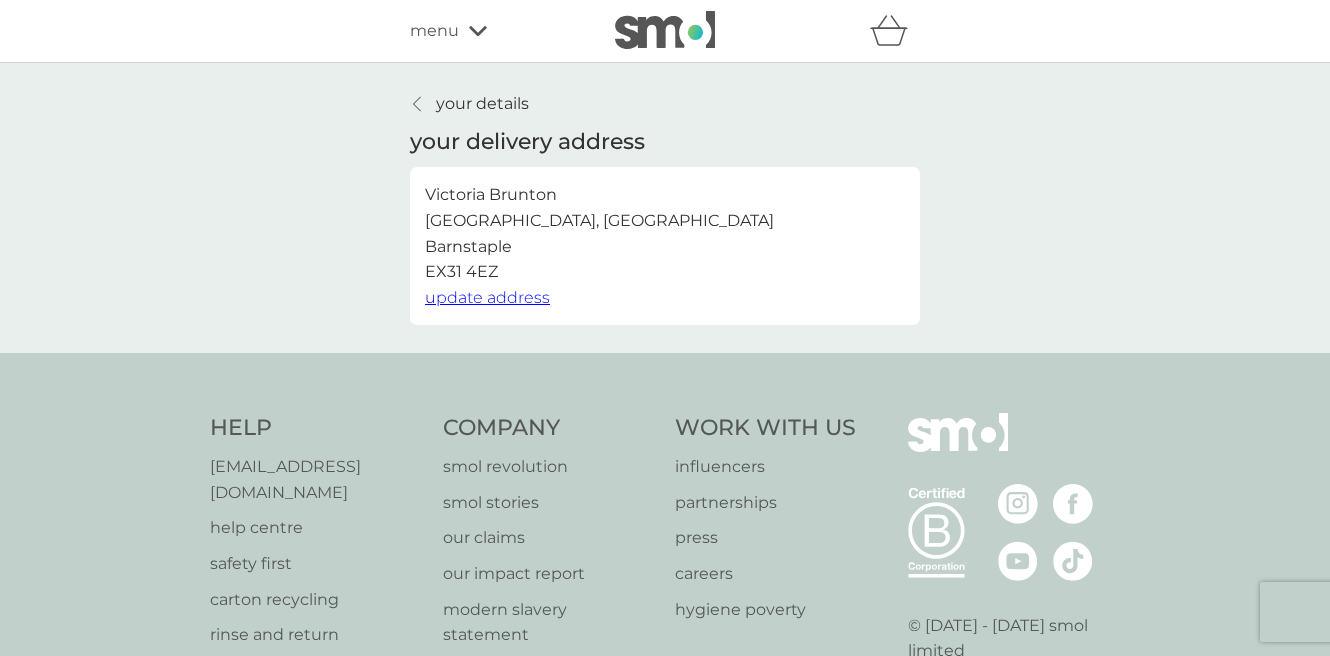 scroll, scrollTop: 0, scrollLeft: 0, axis: both 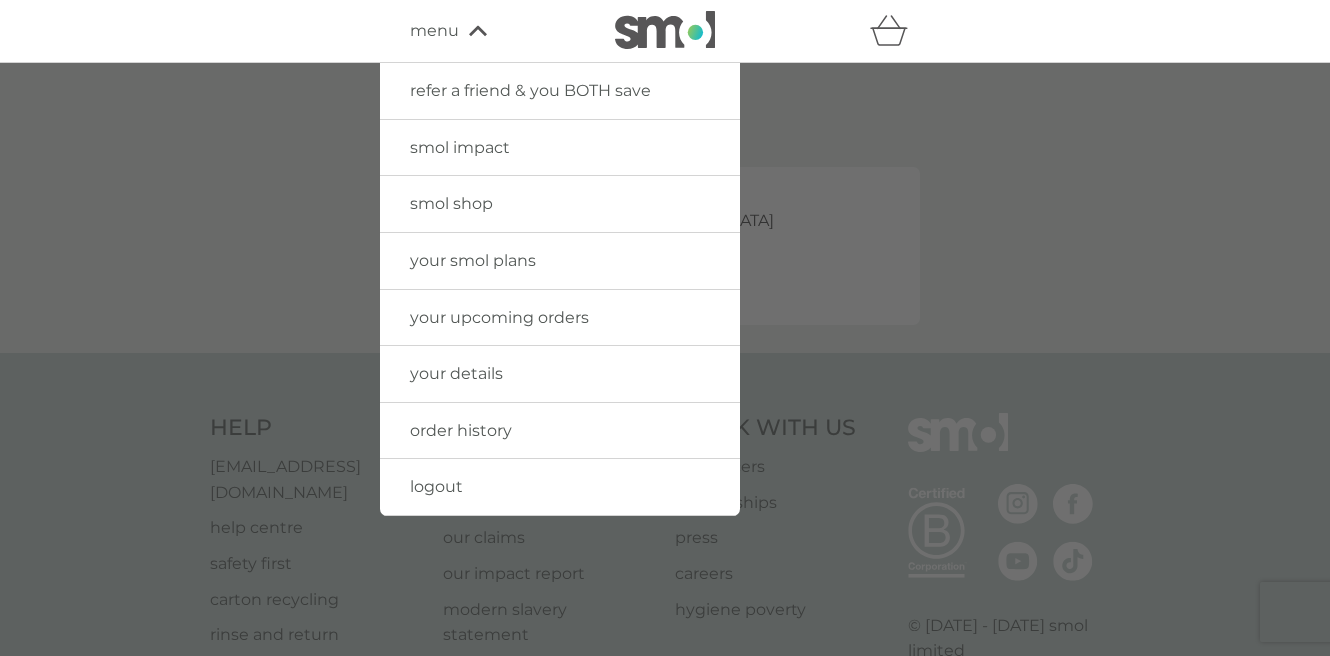 click at bounding box center (665, 391) 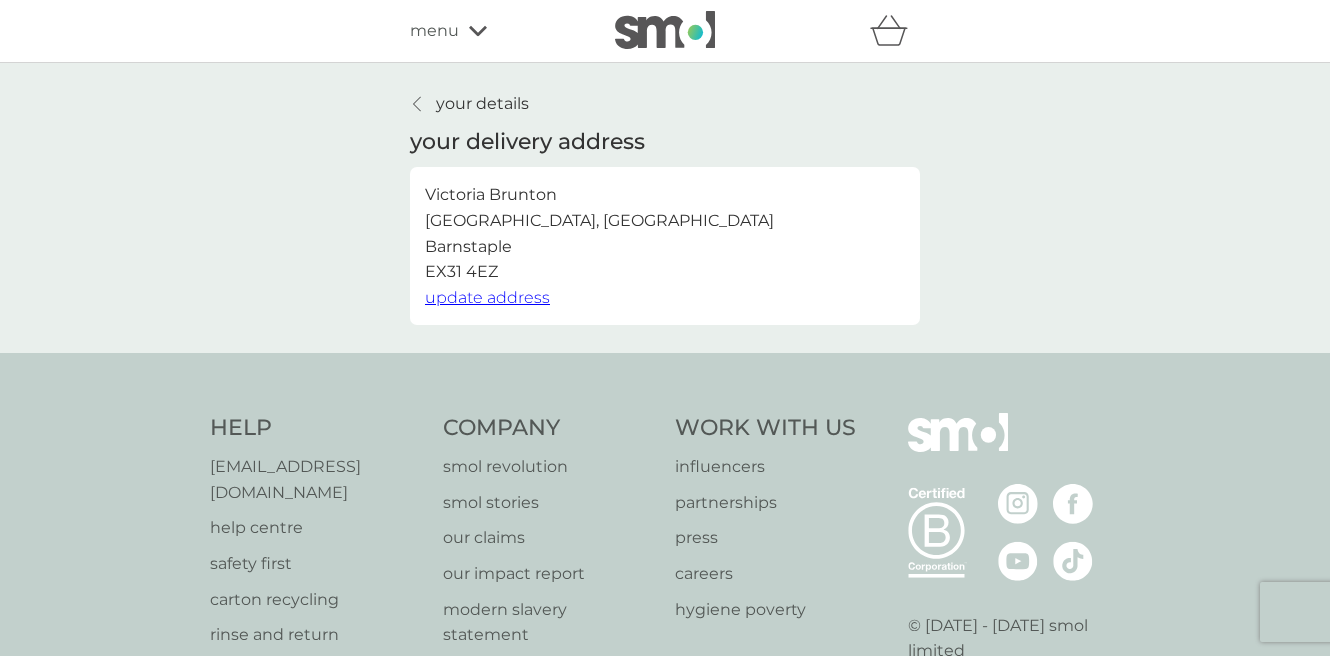 scroll, scrollTop: 0, scrollLeft: 0, axis: both 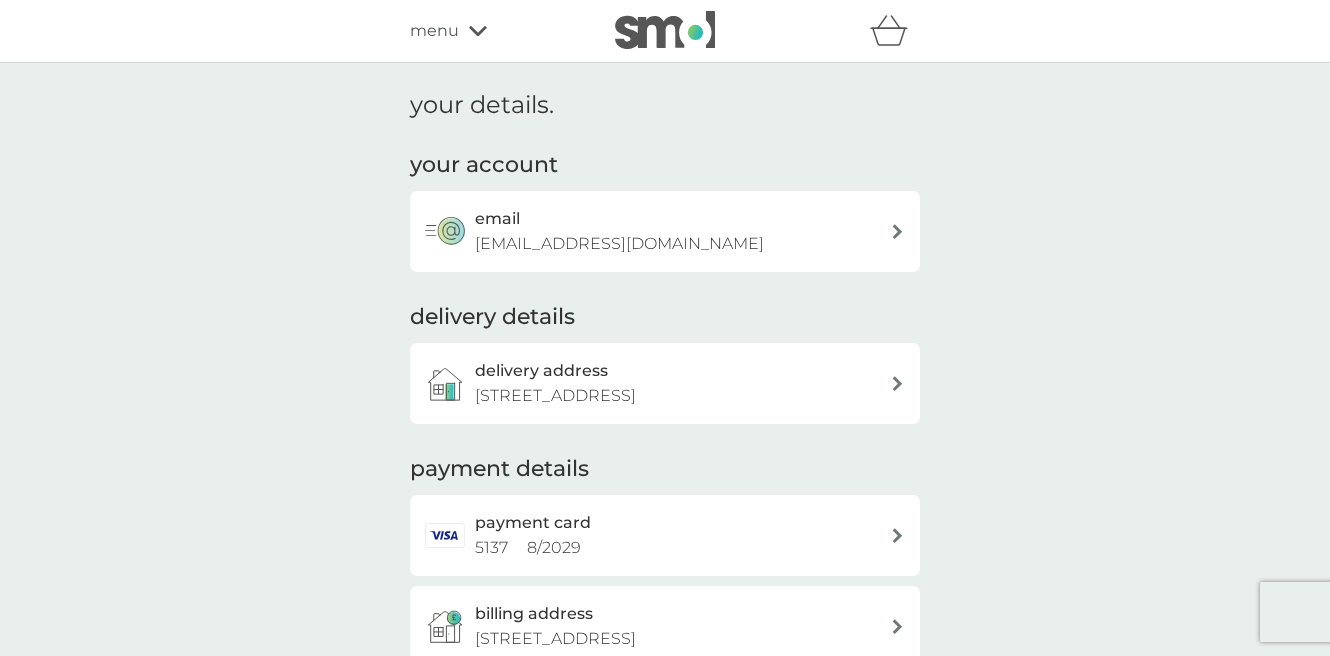 click 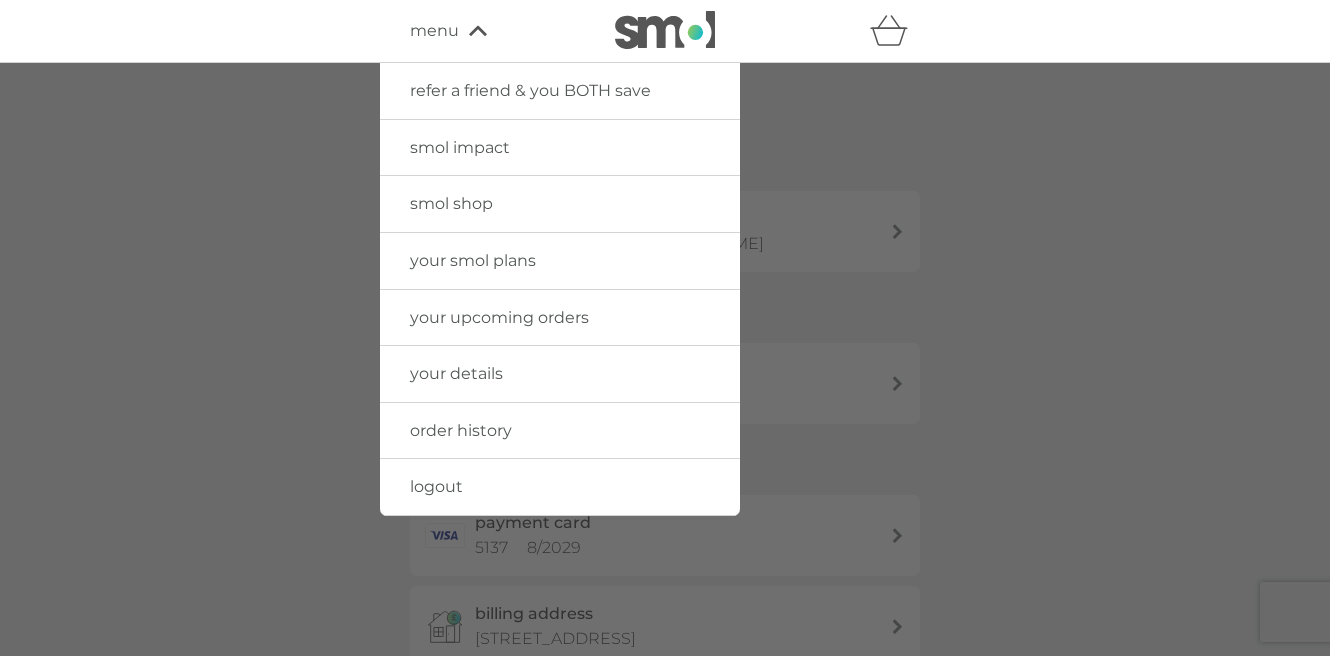 click at bounding box center (665, 391) 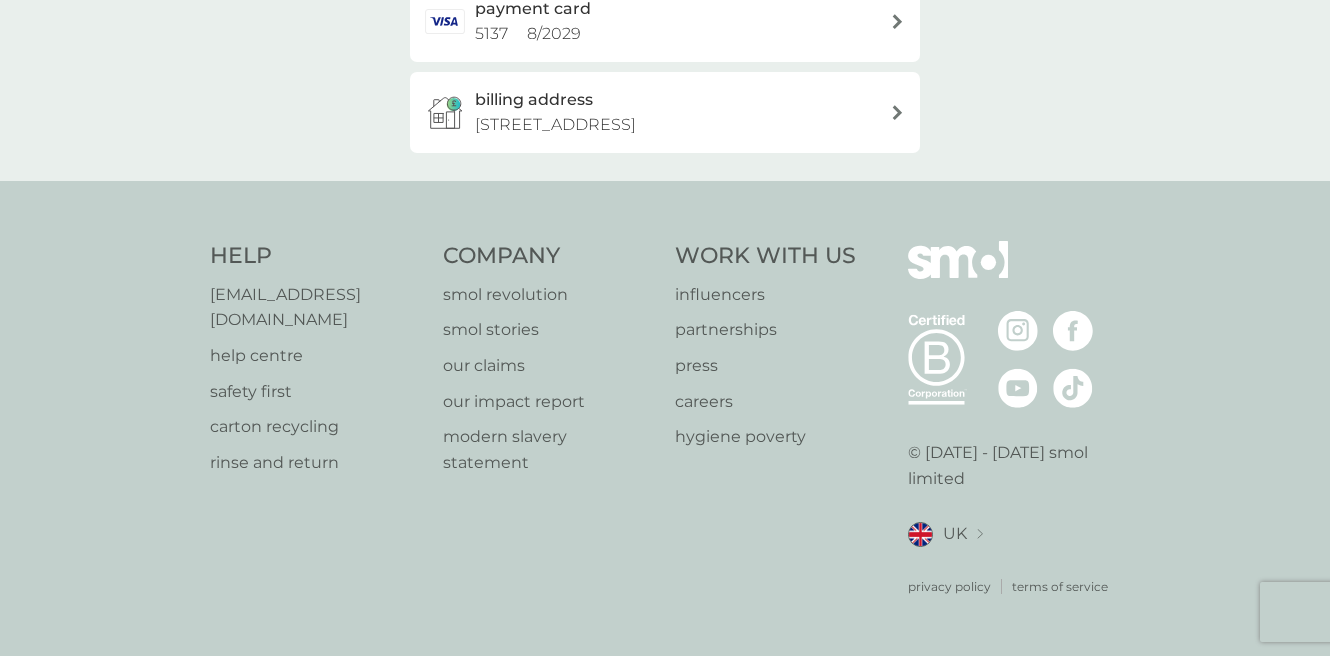 scroll, scrollTop: 529, scrollLeft: 0, axis: vertical 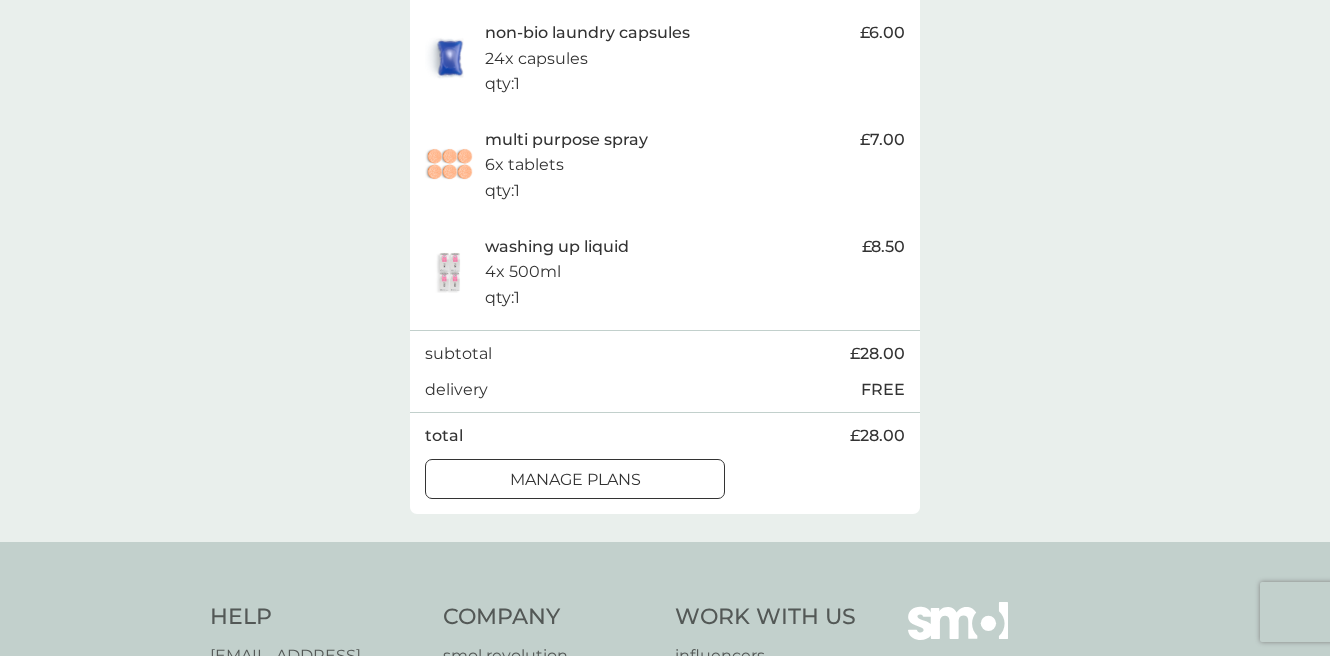 click on "manage plans" at bounding box center (575, 480) 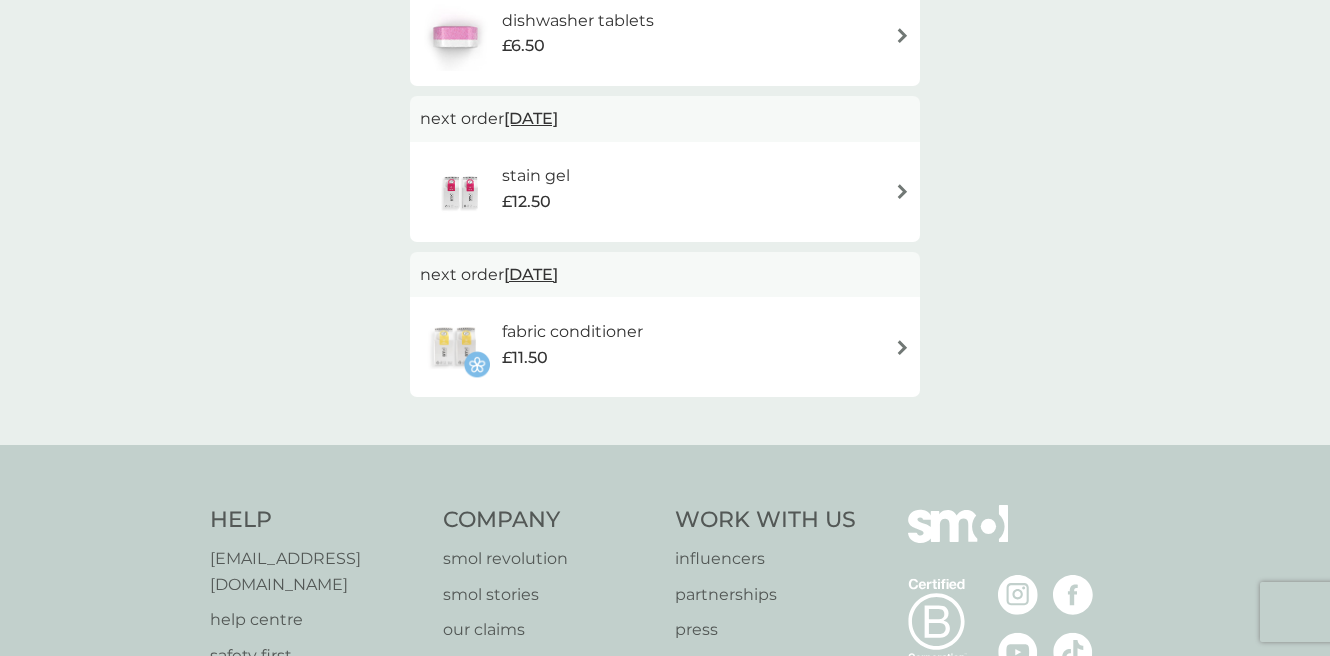 scroll, scrollTop: 744, scrollLeft: 0, axis: vertical 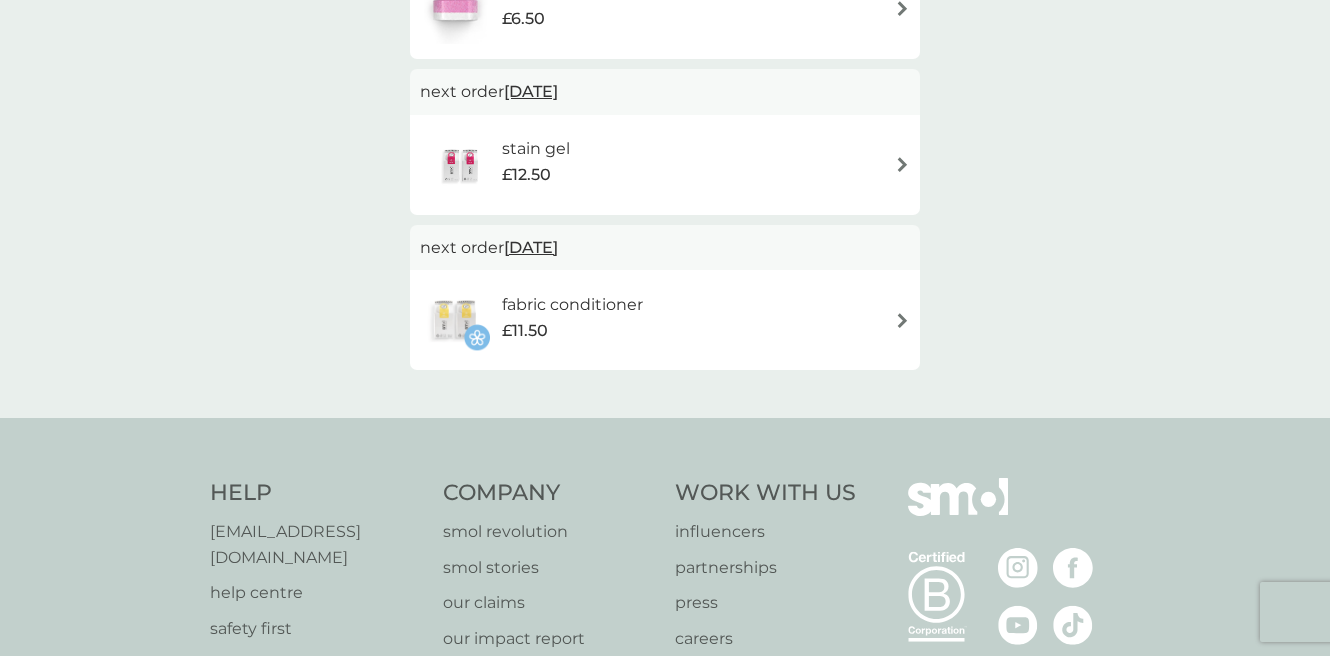 click at bounding box center (902, 320) 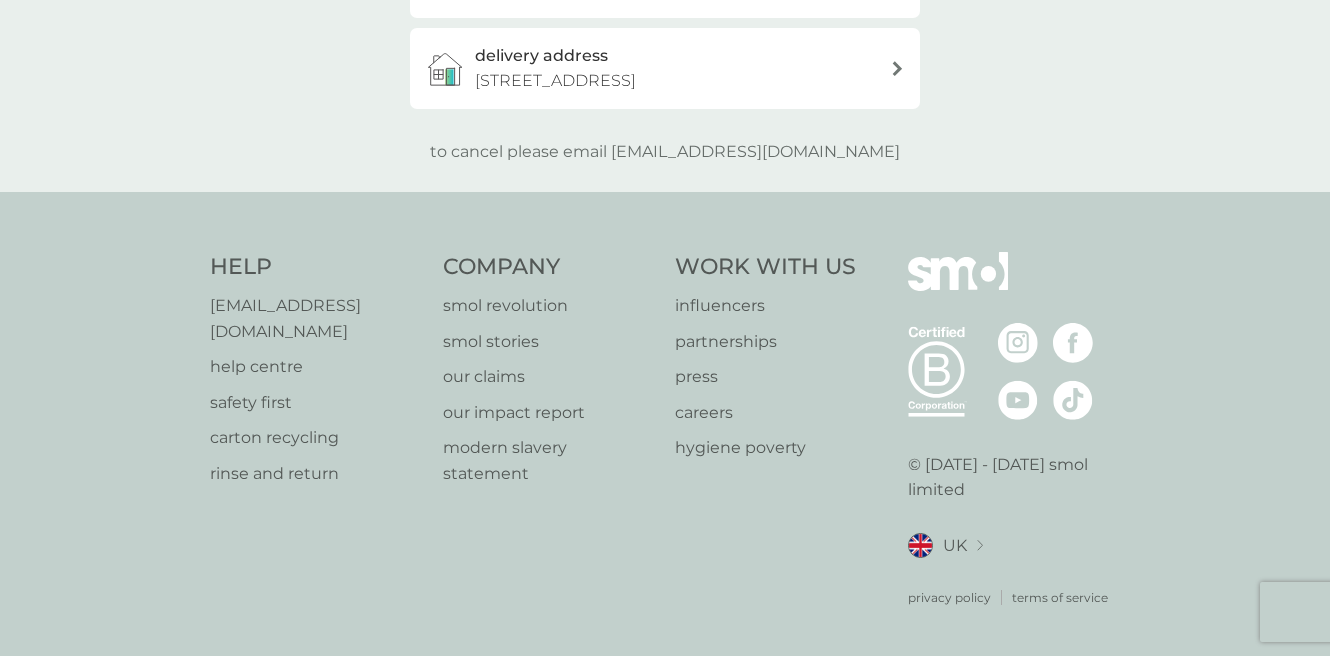 scroll, scrollTop: 821, scrollLeft: 0, axis: vertical 